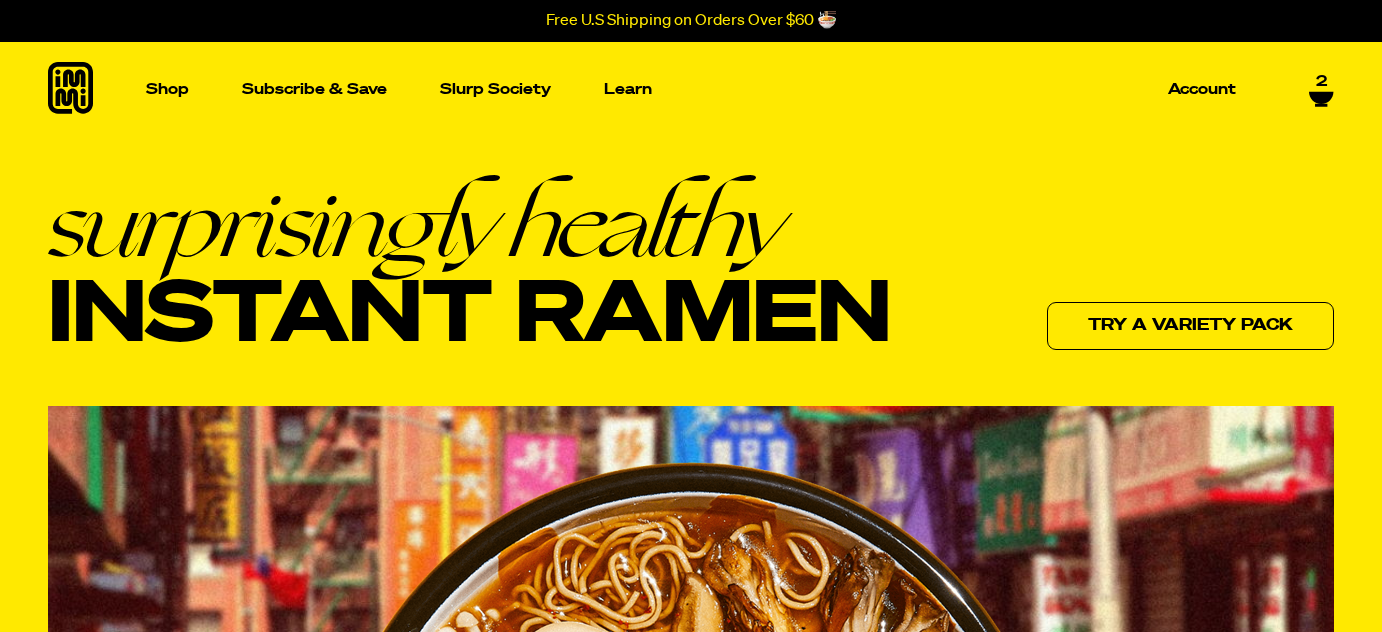 scroll, scrollTop: 0, scrollLeft: 0, axis: both 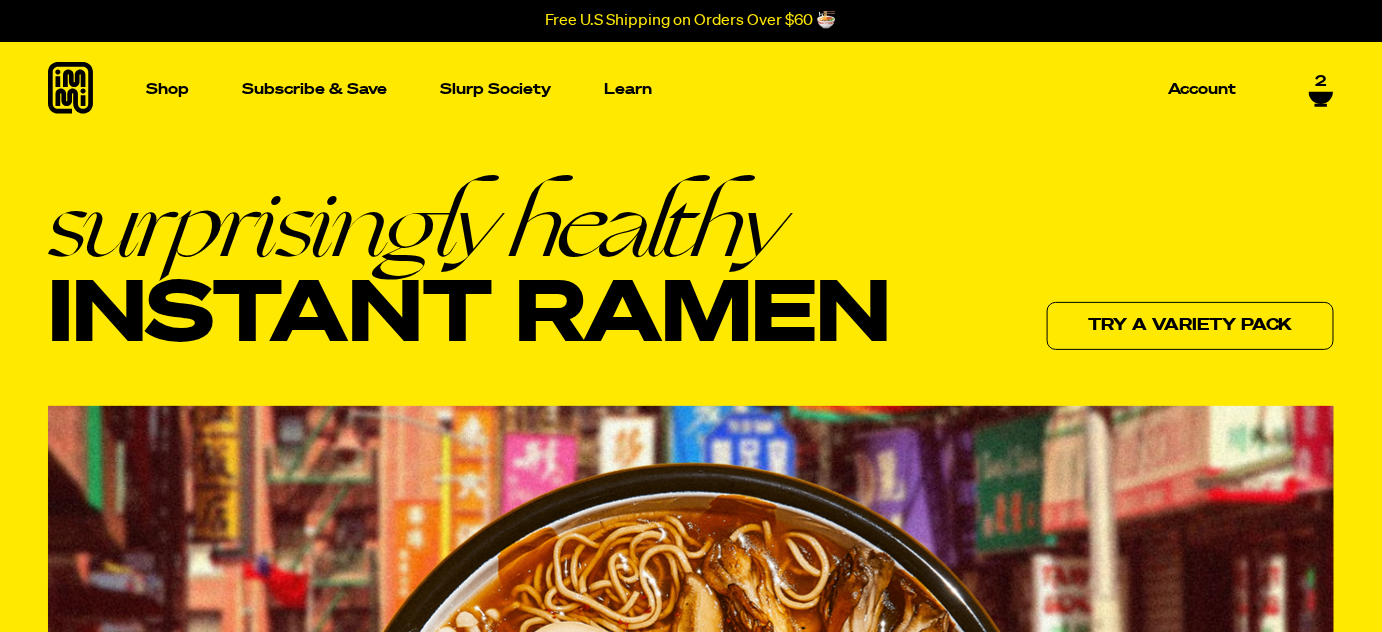 click on "2" at bounding box center [1321, 82] 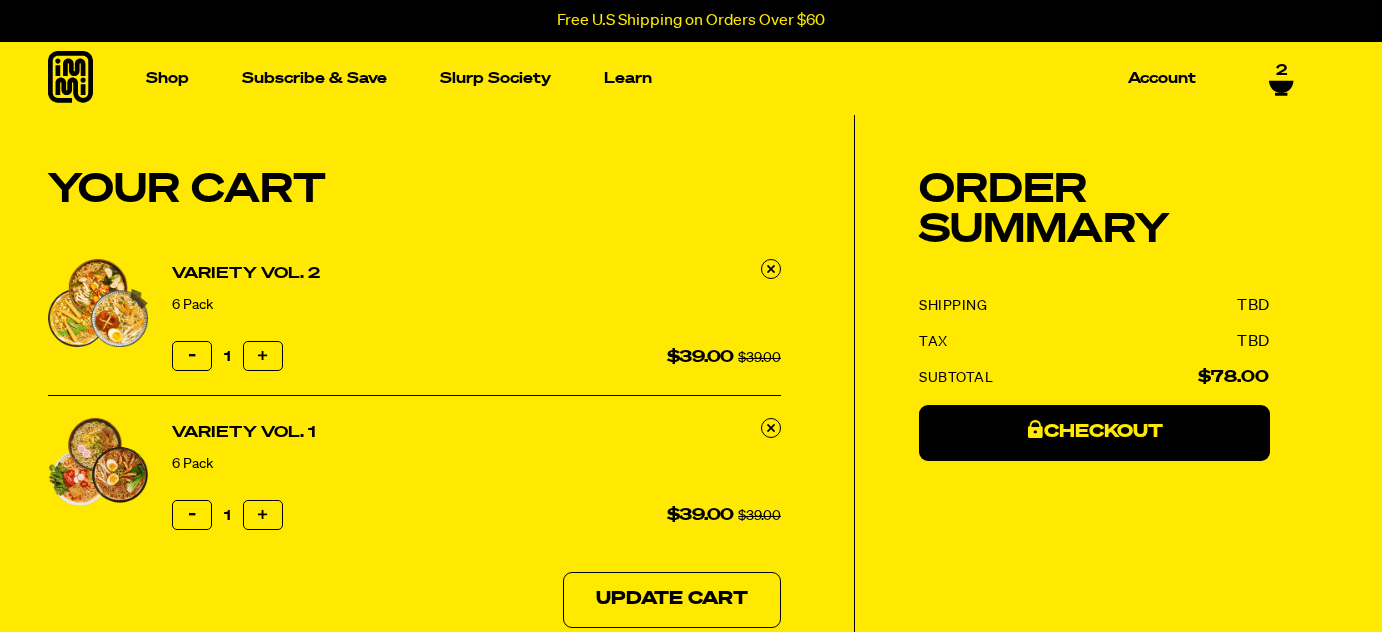 scroll, scrollTop: 0, scrollLeft: 0, axis: both 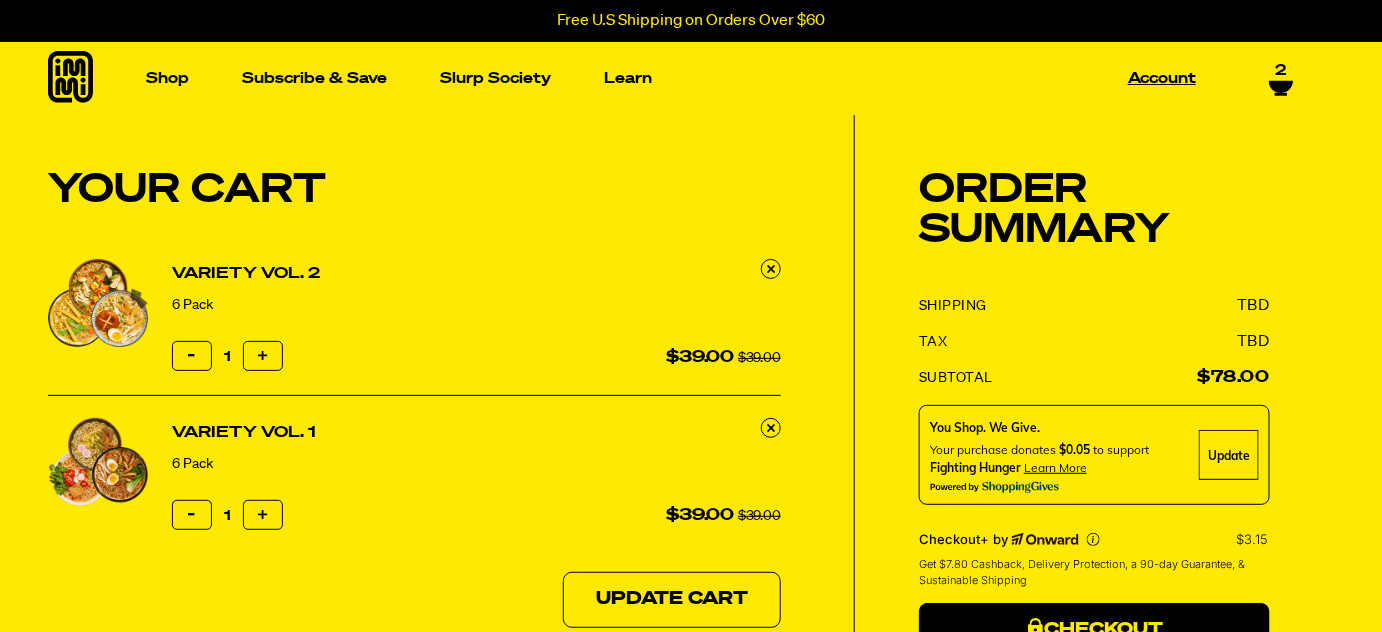 click on "Account" at bounding box center [1162, 78] 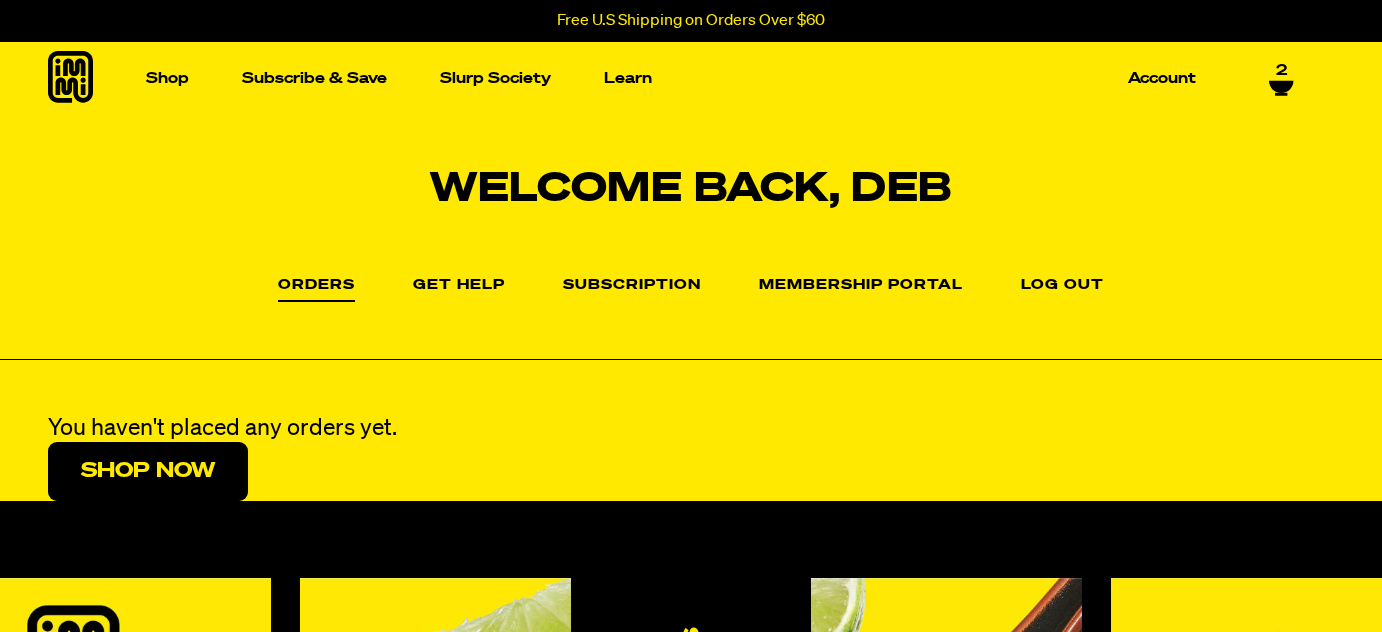 scroll, scrollTop: 0, scrollLeft: 0, axis: both 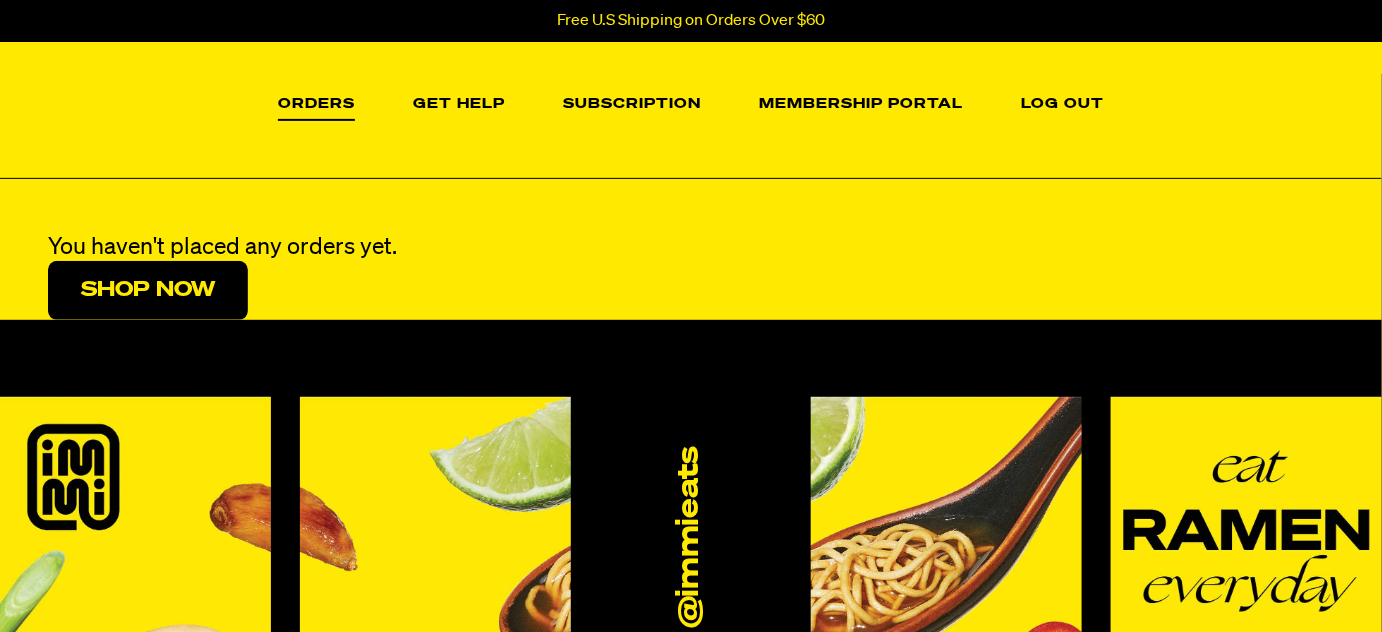 click on "Membership Portal" at bounding box center (861, 103) 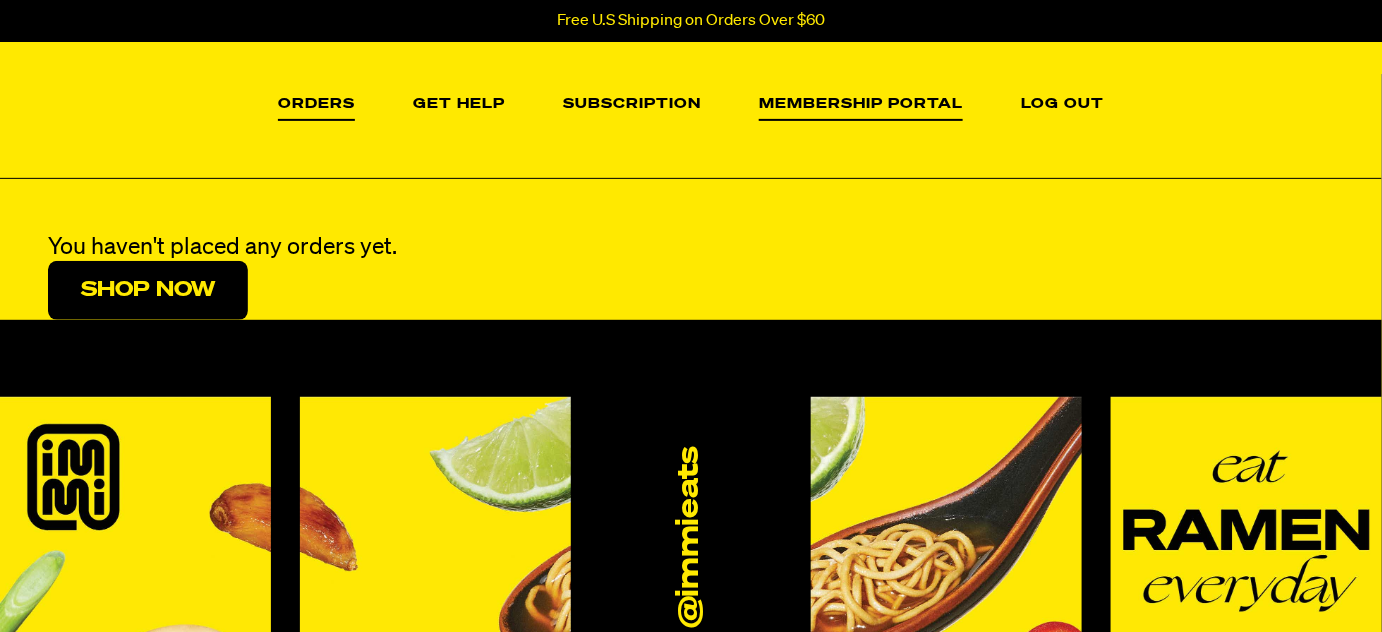 click on "Membership Portal" at bounding box center [861, 109] 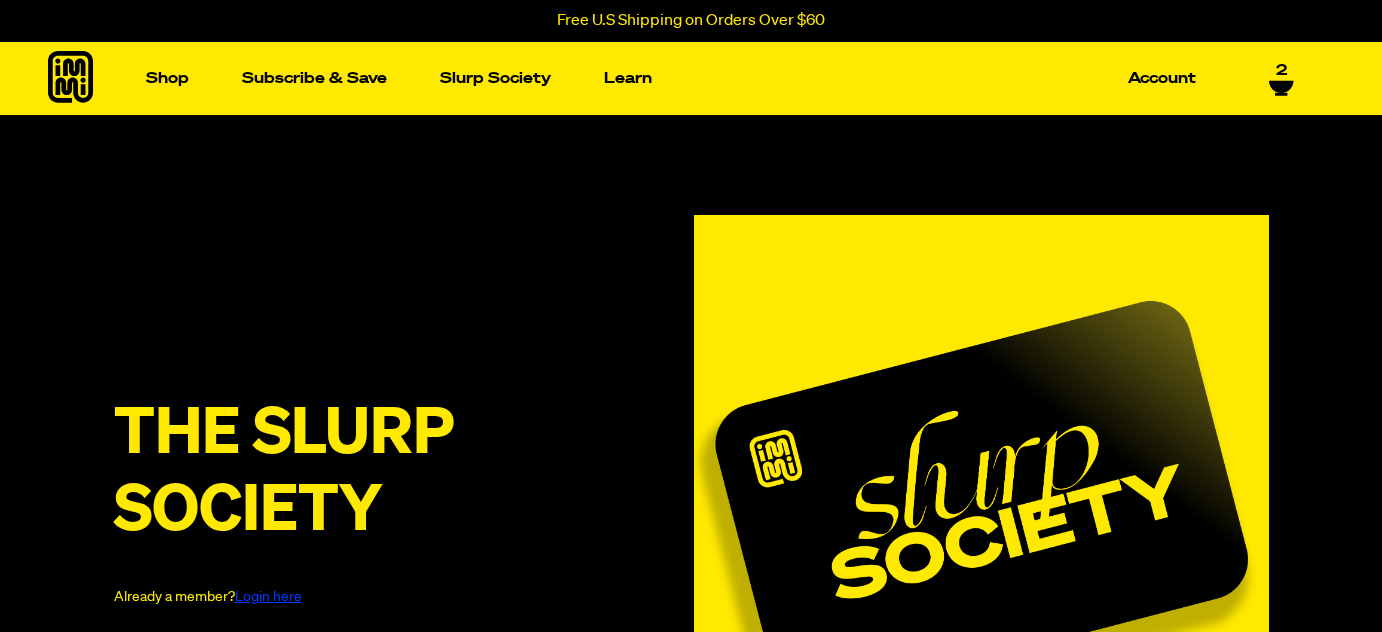 scroll, scrollTop: 0, scrollLeft: 0, axis: both 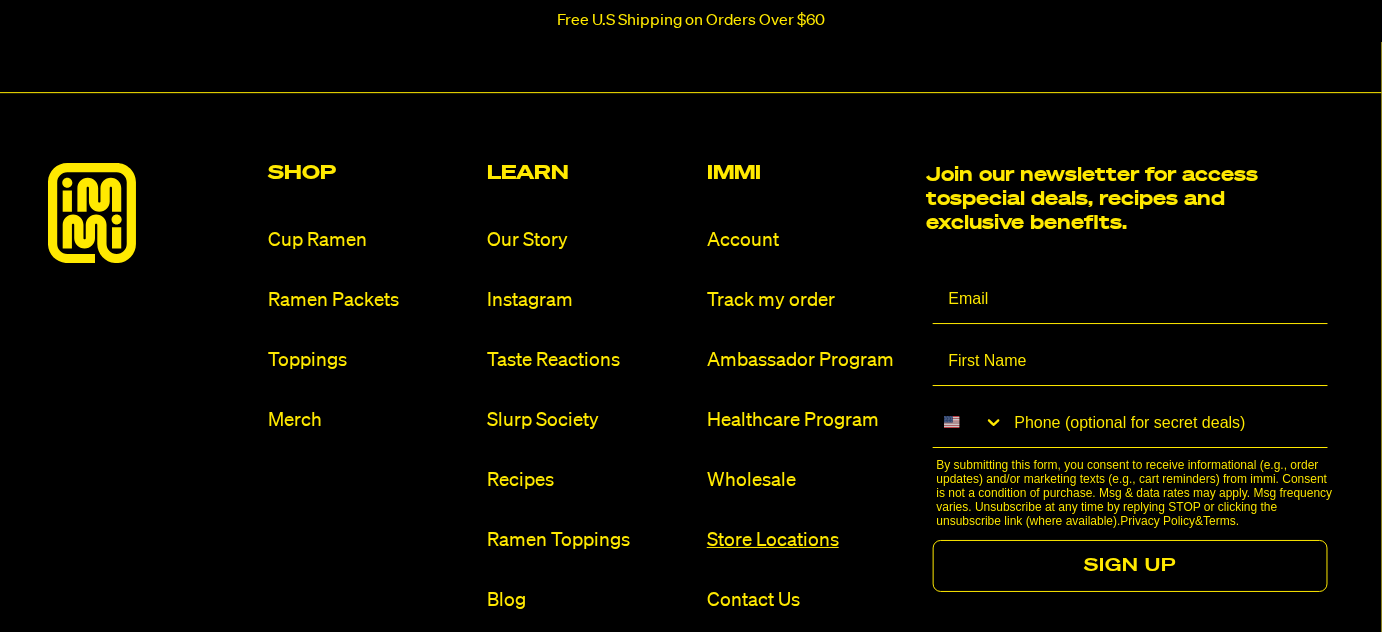 click on "Store Locations" at bounding box center (809, 540) 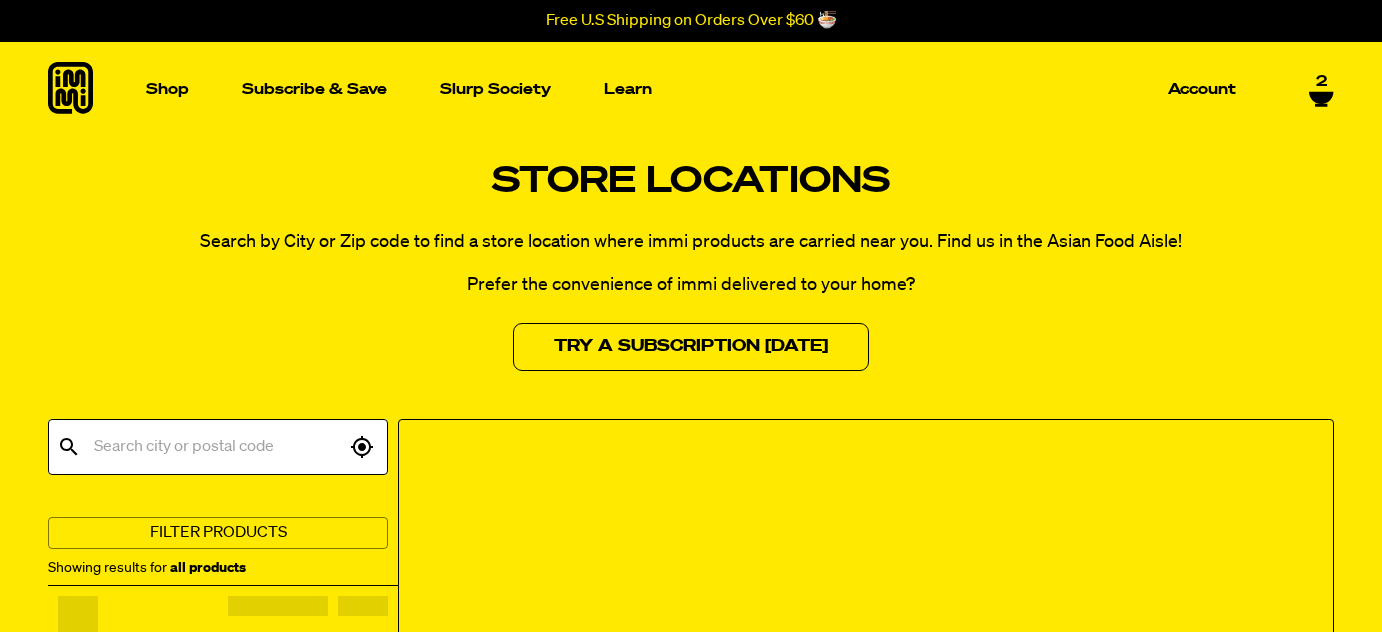 scroll, scrollTop: 0, scrollLeft: 0, axis: both 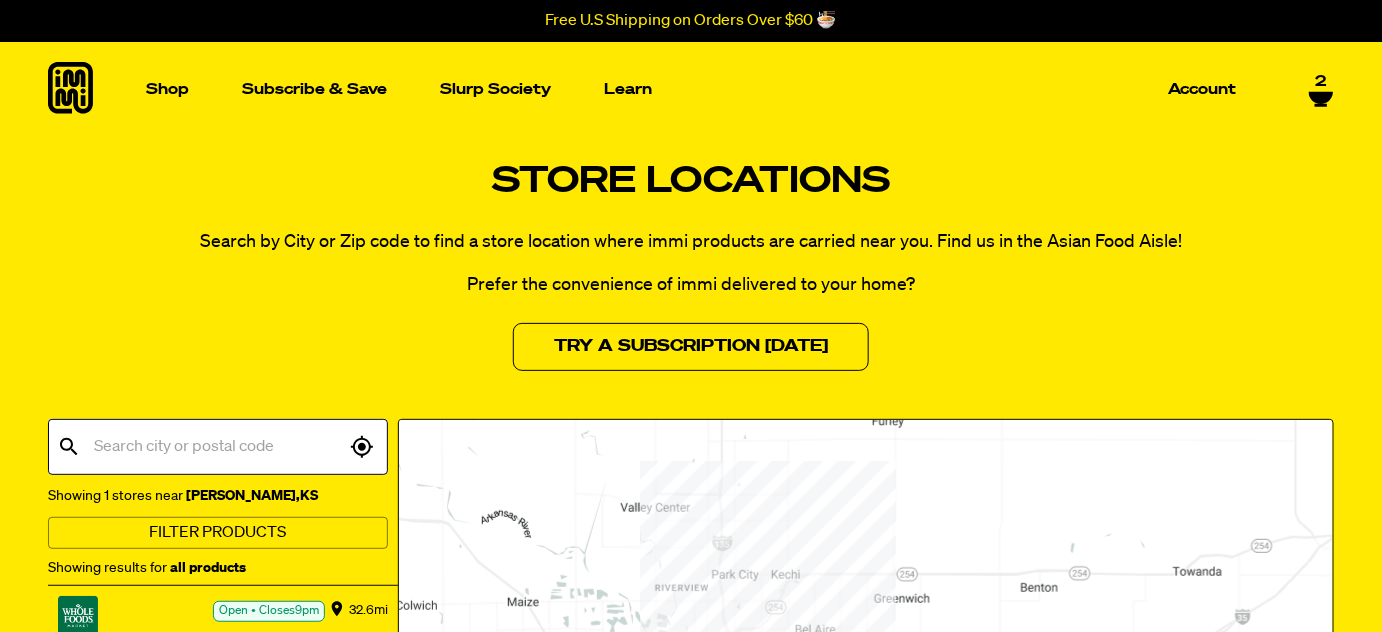 click at bounding box center (217, 447) 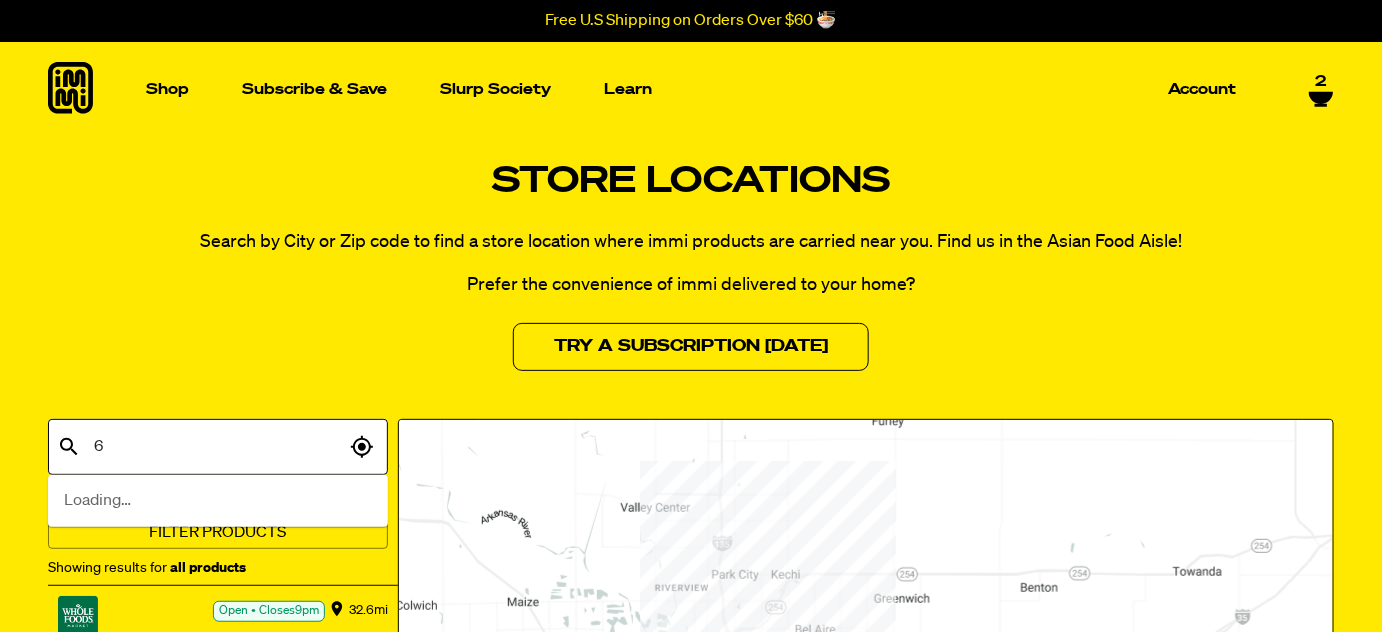 drag, startPoint x: 176, startPoint y: 450, endPoint x: 0, endPoint y: 432, distance: 176.91806 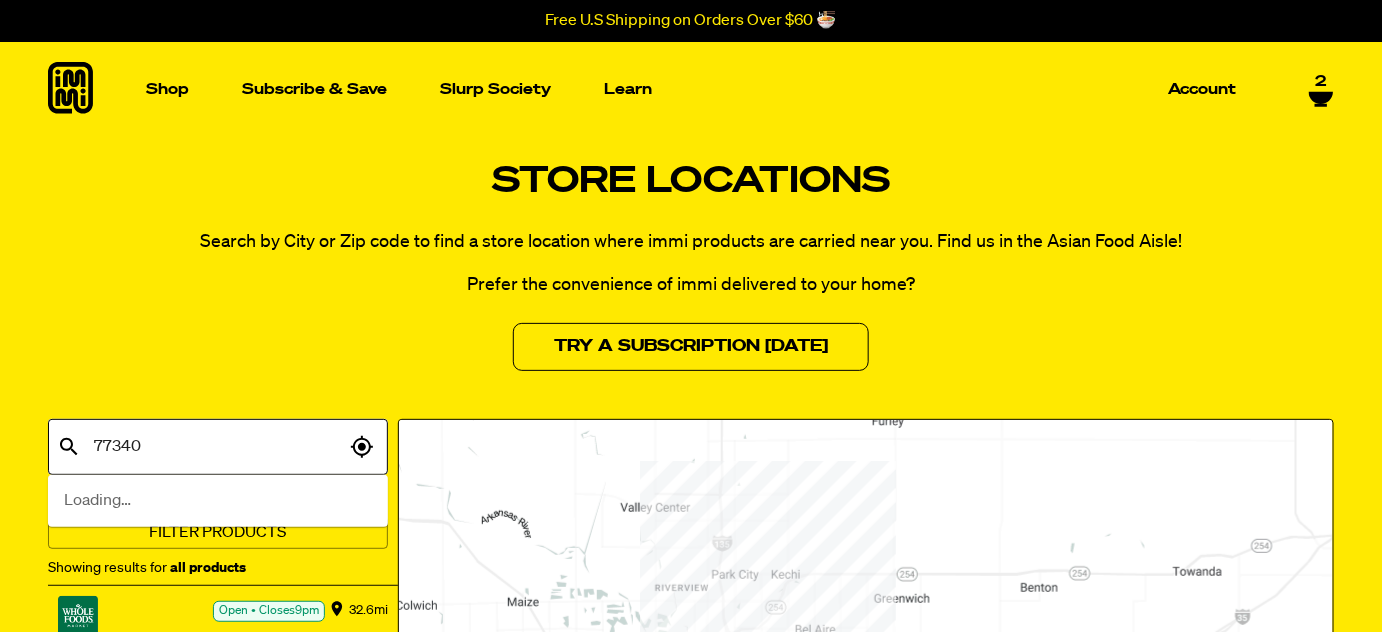 type on "77340" 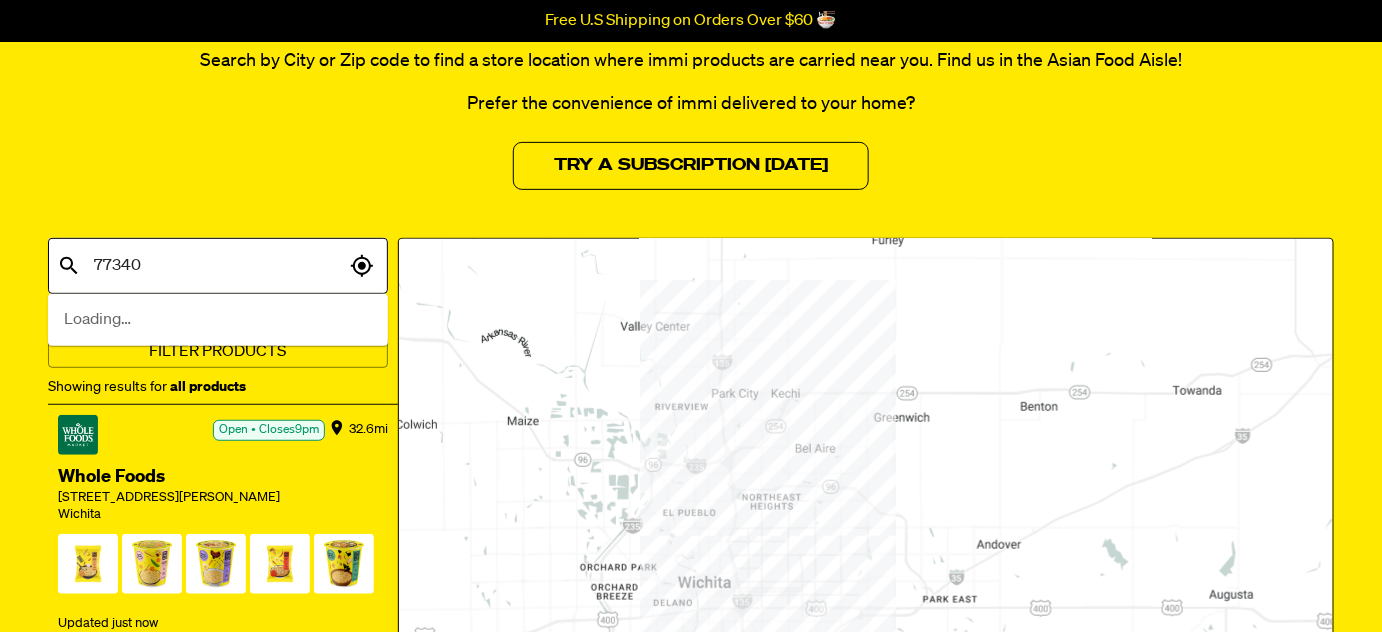 scroll, scrollTop: 272, scrollLeft: 0, axis: vertical 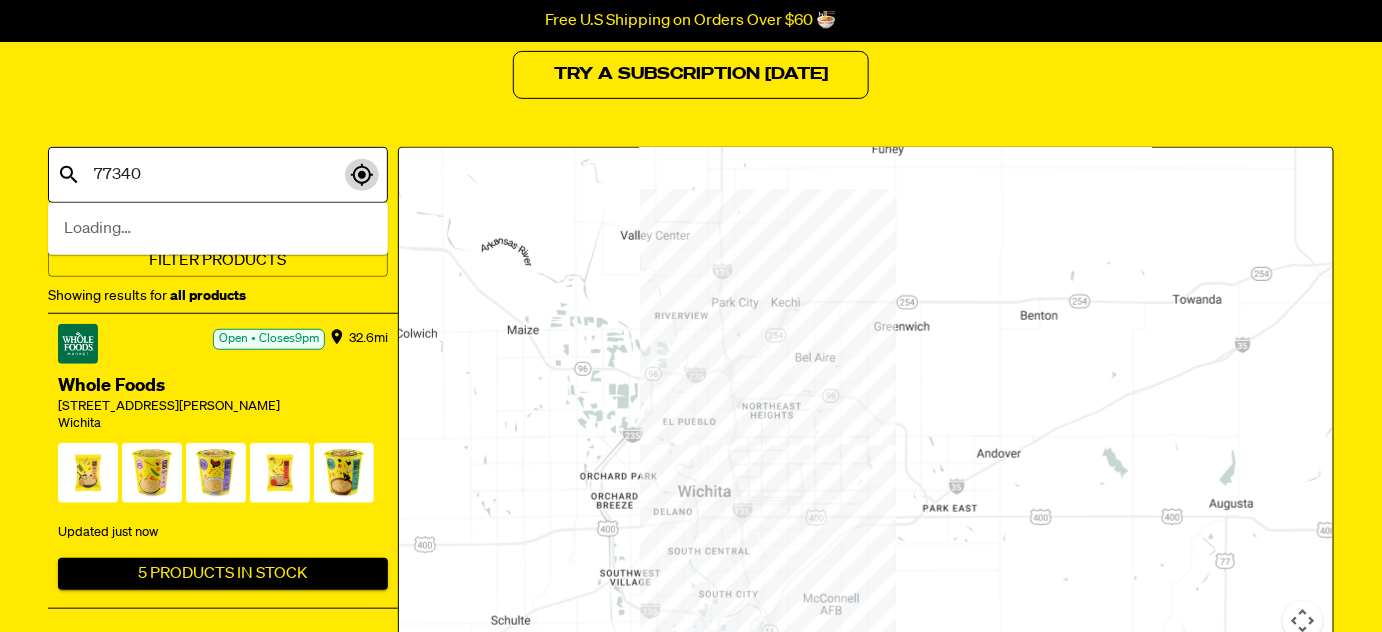 click 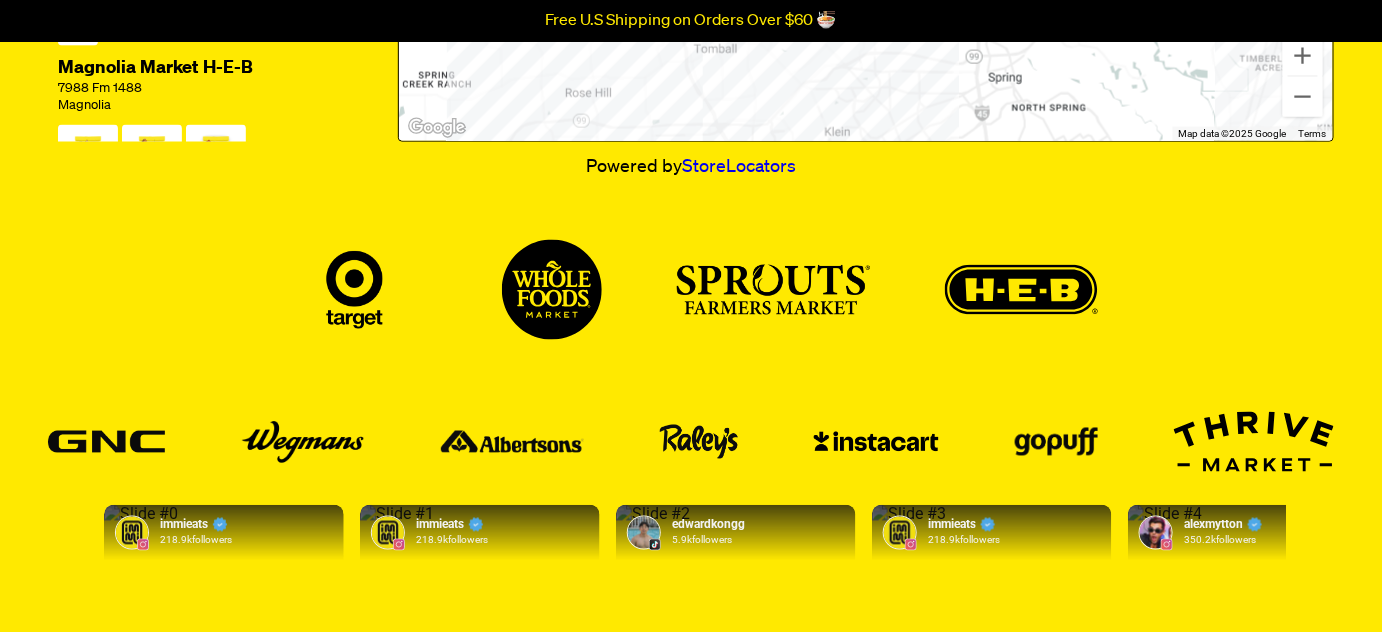 scroll, scrollTop: 636, scrollLeft: 0, axis: vertical 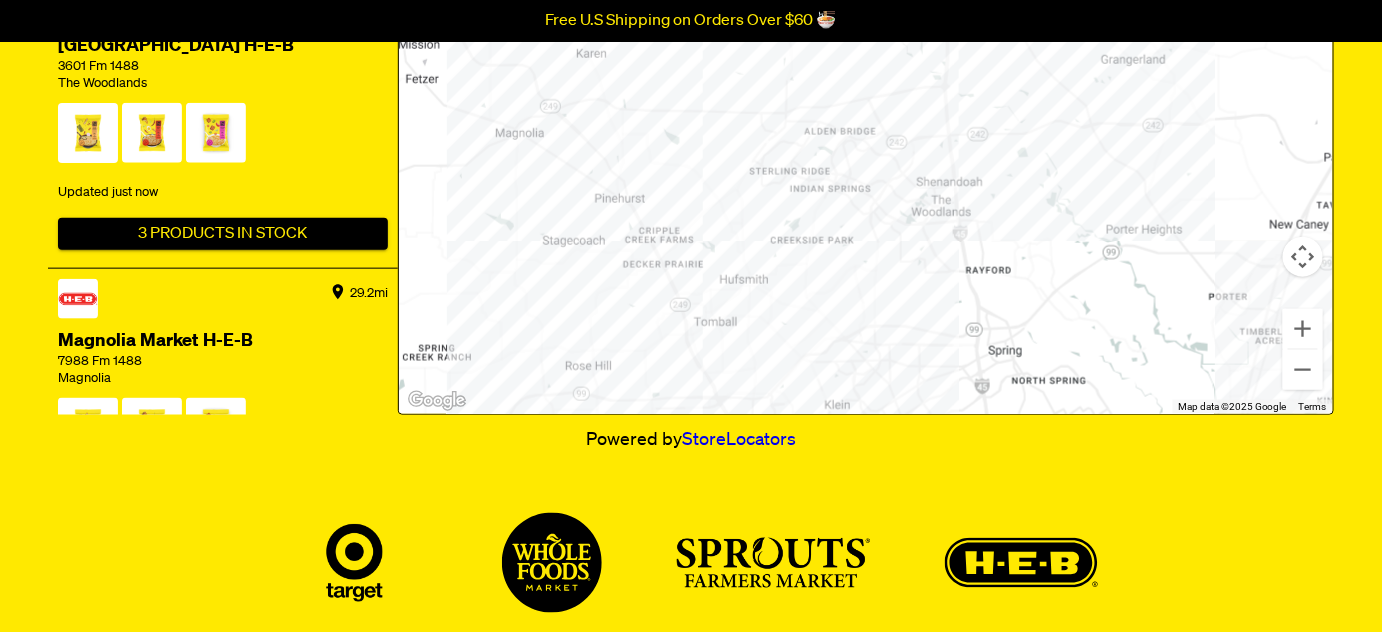 click at bounding box center (88, 137) 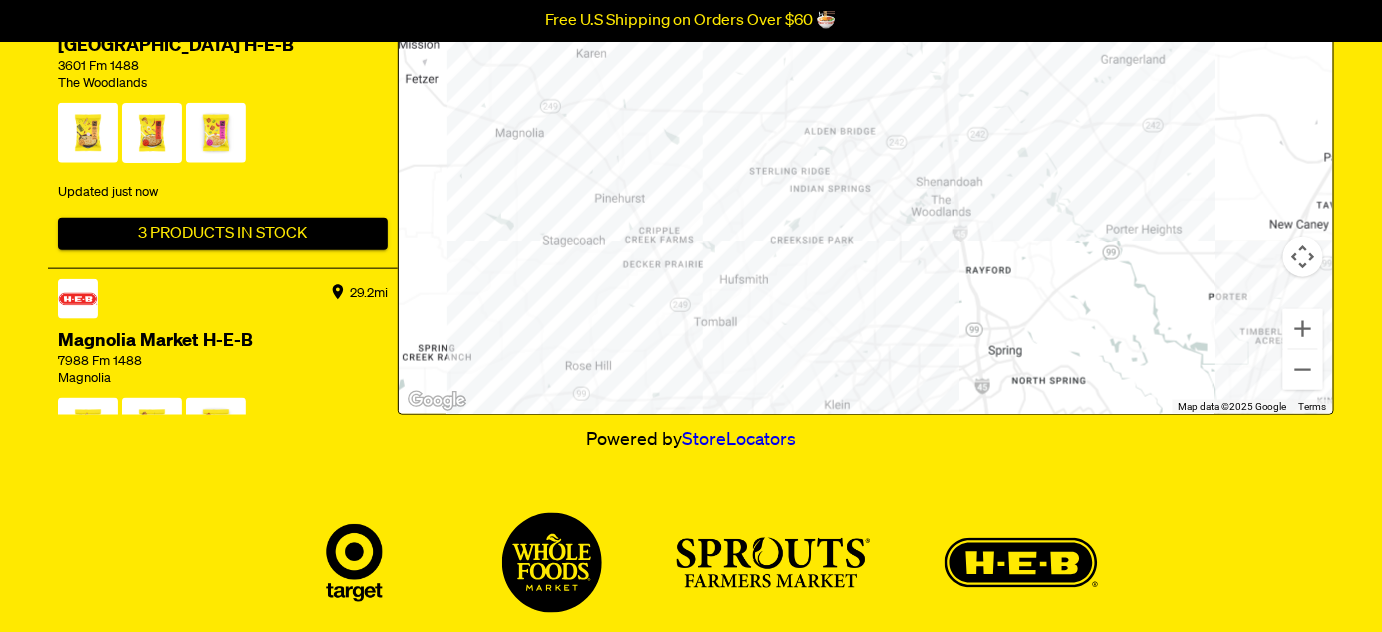 click at bounding box center (152, 137) 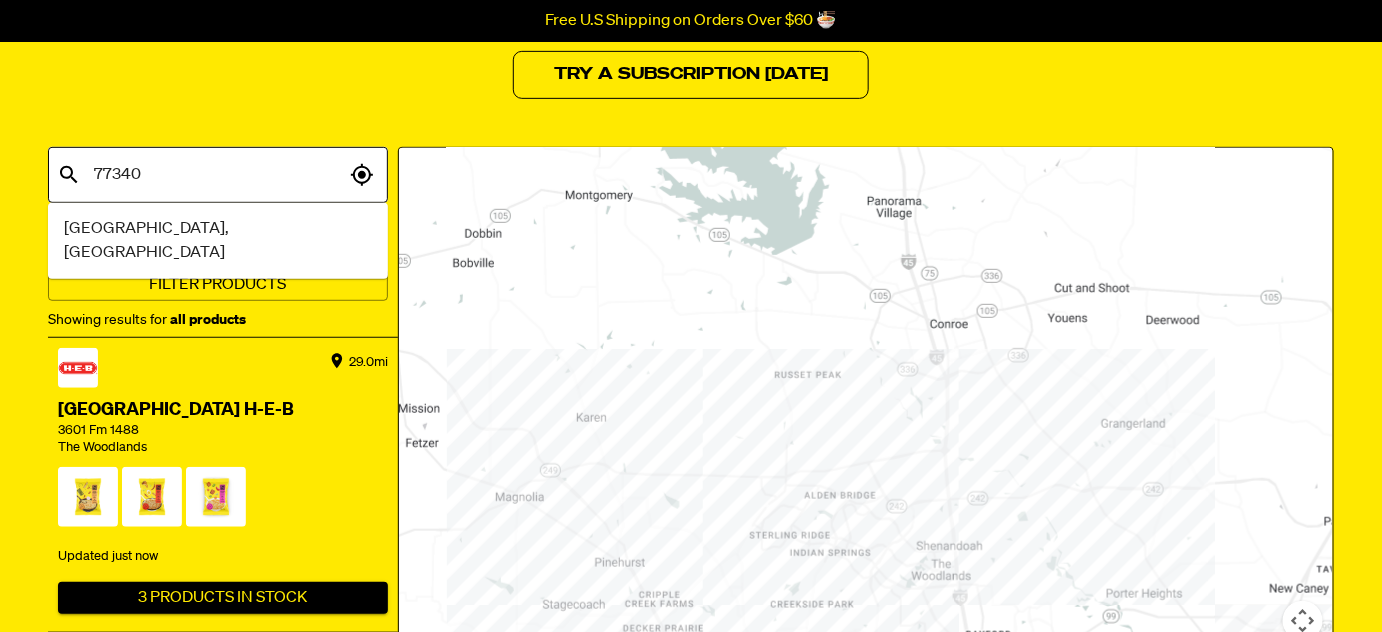 scroll, scrollTop: 363, scrollLeft: 0, axis: vertical 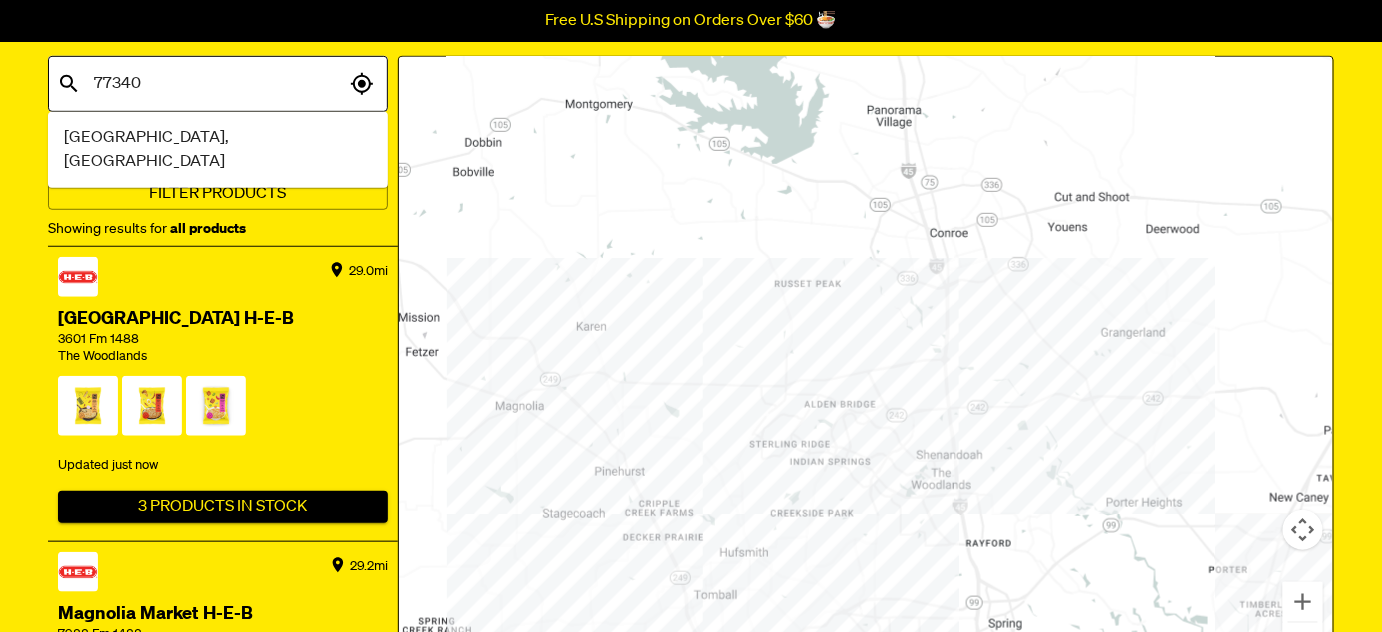 click at bounding box center (866, 372) 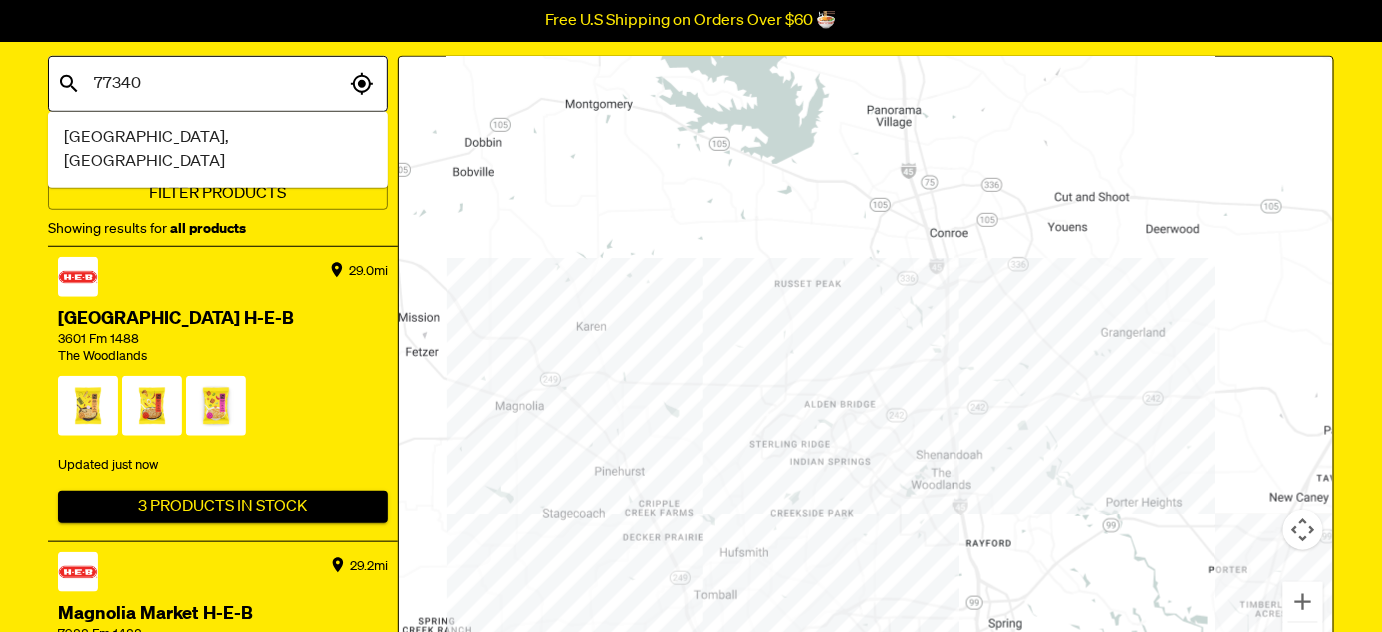 scroll, scrollTop: 883, scrollLeft: 0, axis: vertical 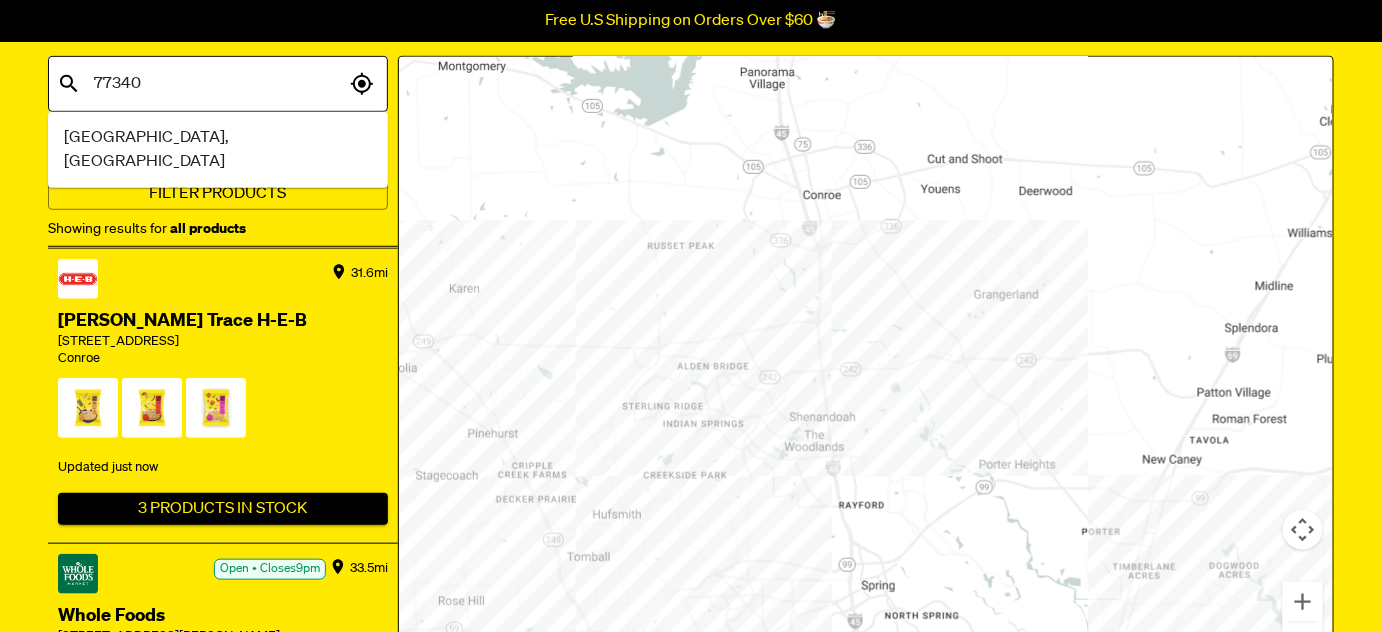 click at bounding box center (866, 372) 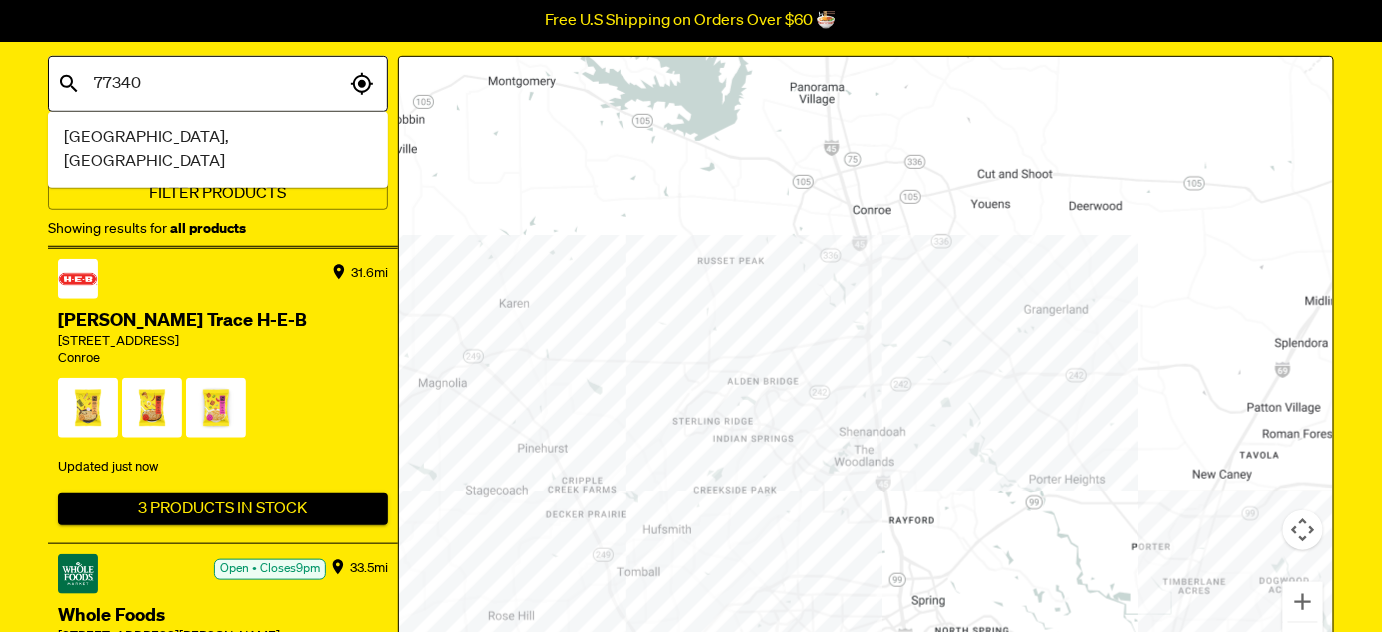 scroll, scrollTop: 0, scrollLeft: 0, axis: both 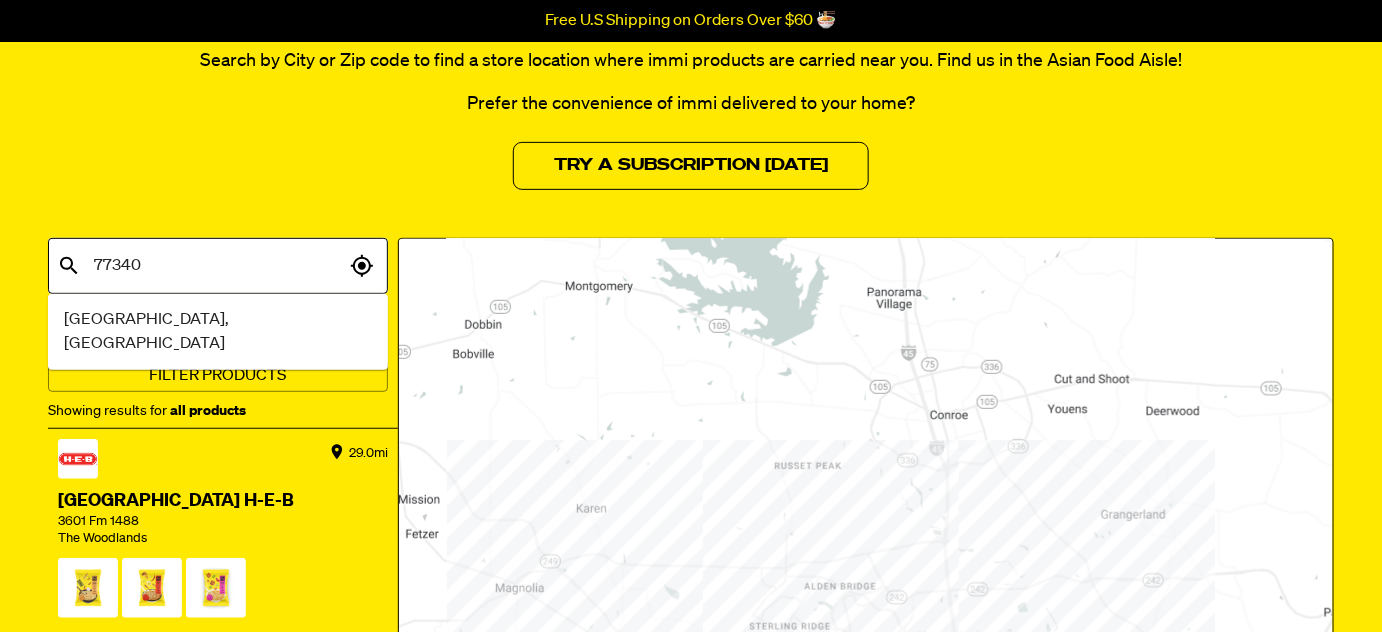 click on "Store Locations
Search by City or Zip code to find a store location where immi products are carried near you. Find us in the Asian Food Aisle!
Prefer the convenience of immi delivered to your home?
Try a Subscription Today" at bounding box center [691, 84] 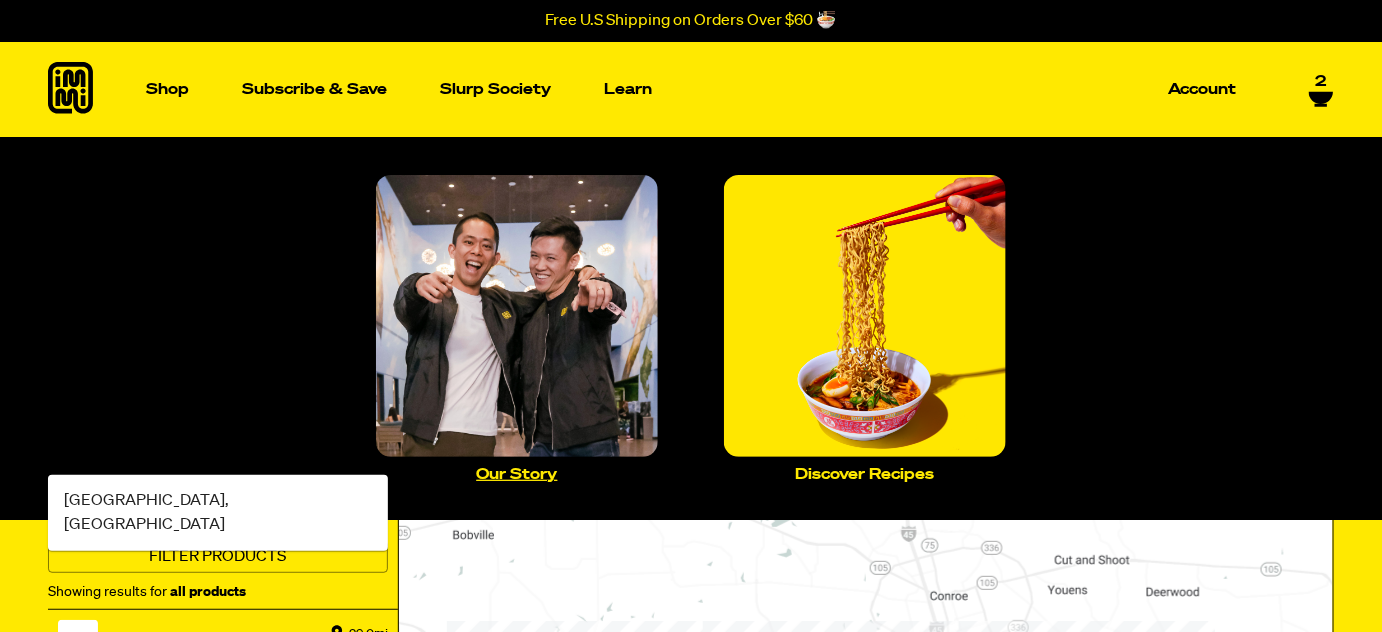 click at bounding box center [517, 316] 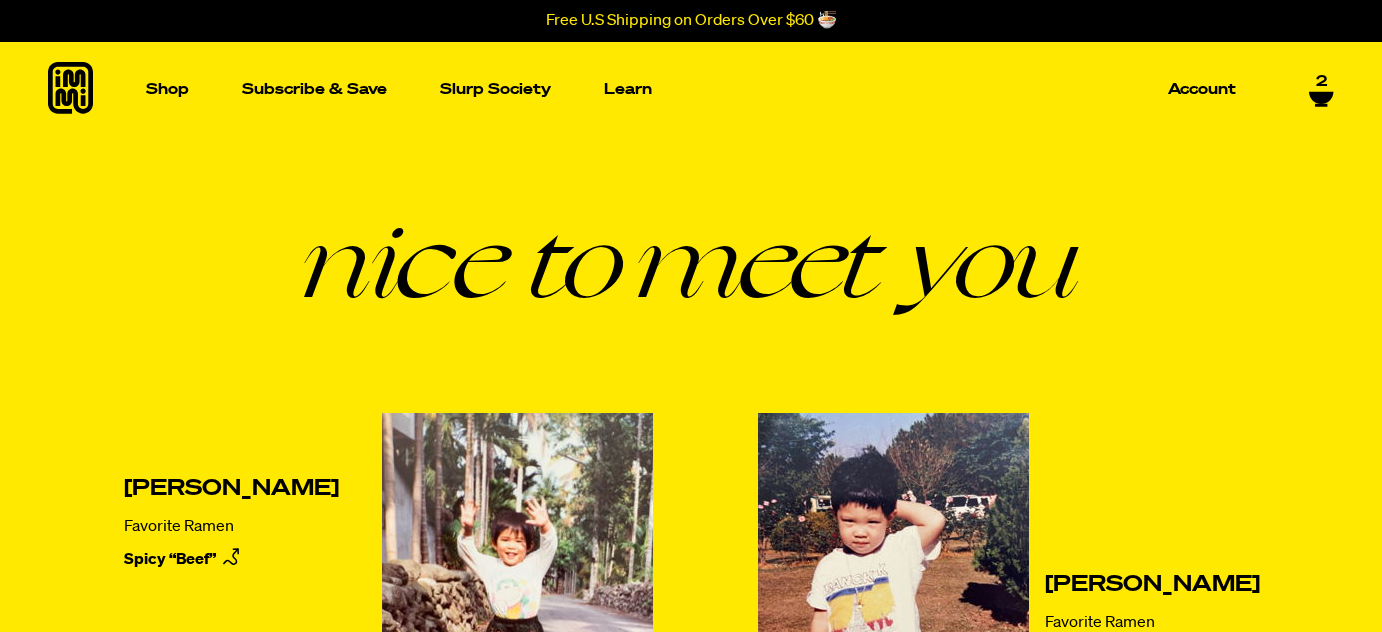 scroll, scrollTop: 0, scrollLeft: 0, axis: both 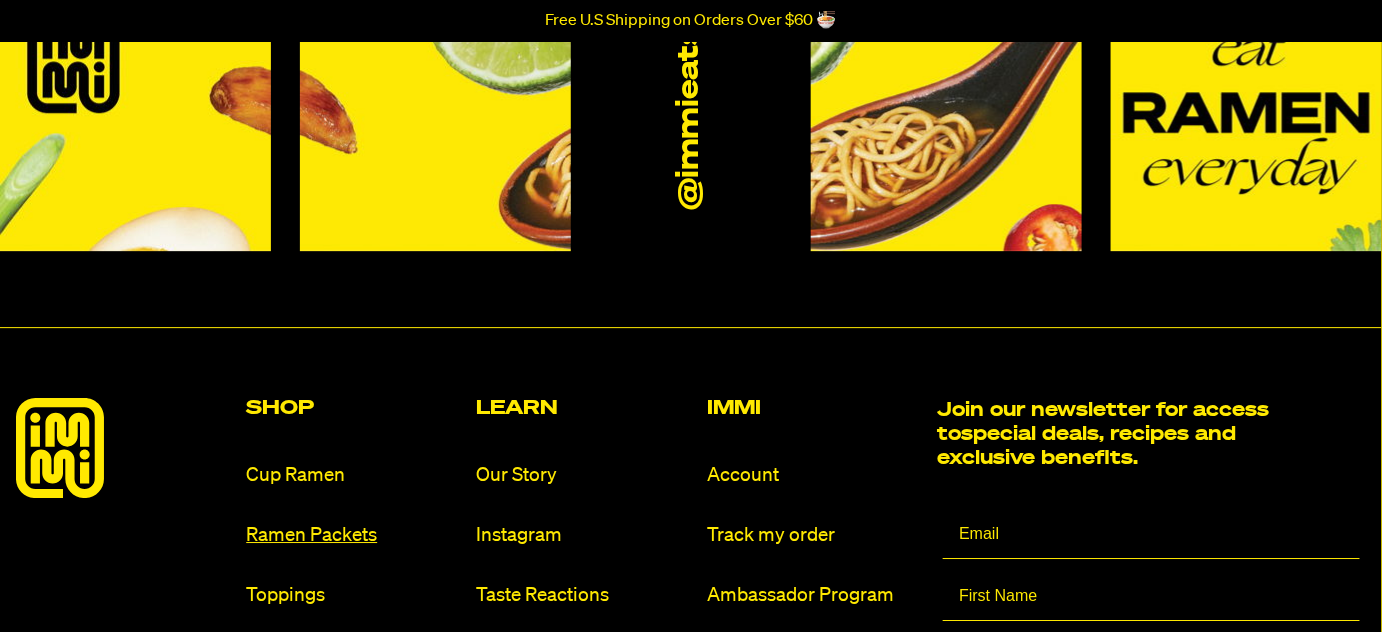 click on "Ramen Packets" at bounding box center (353, 535) 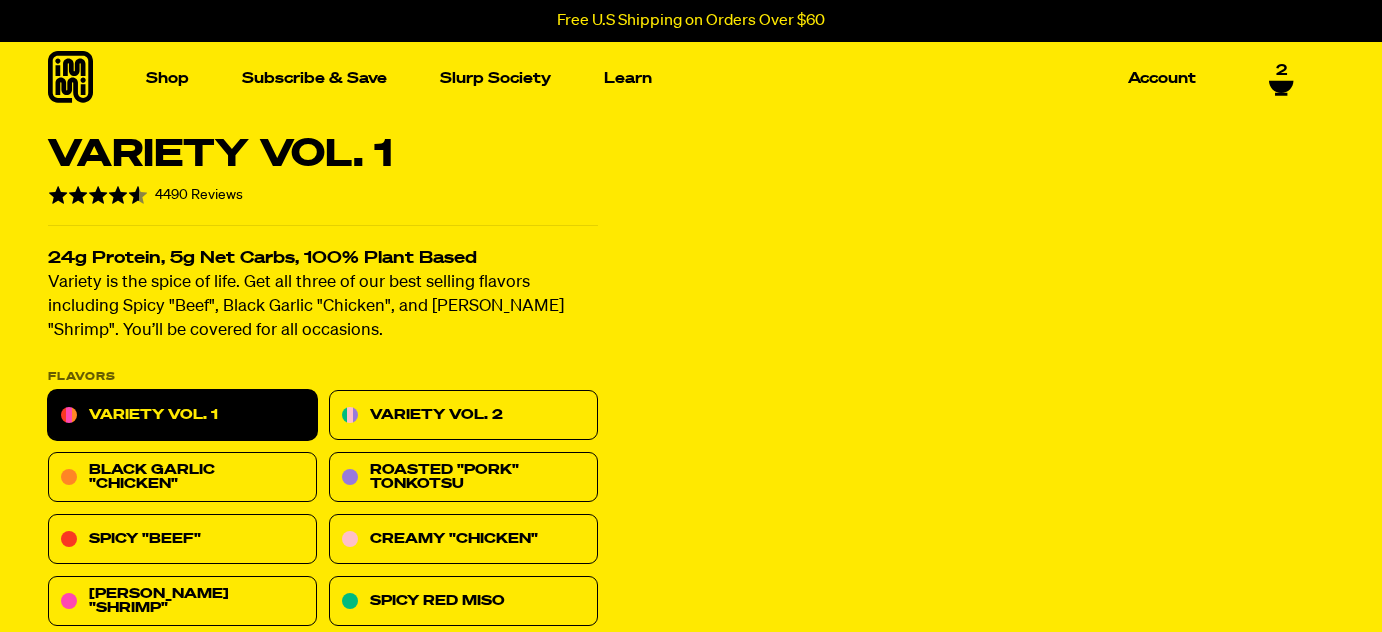 scroll, scrollTop: 0, scrollLeft: 0, axis: both 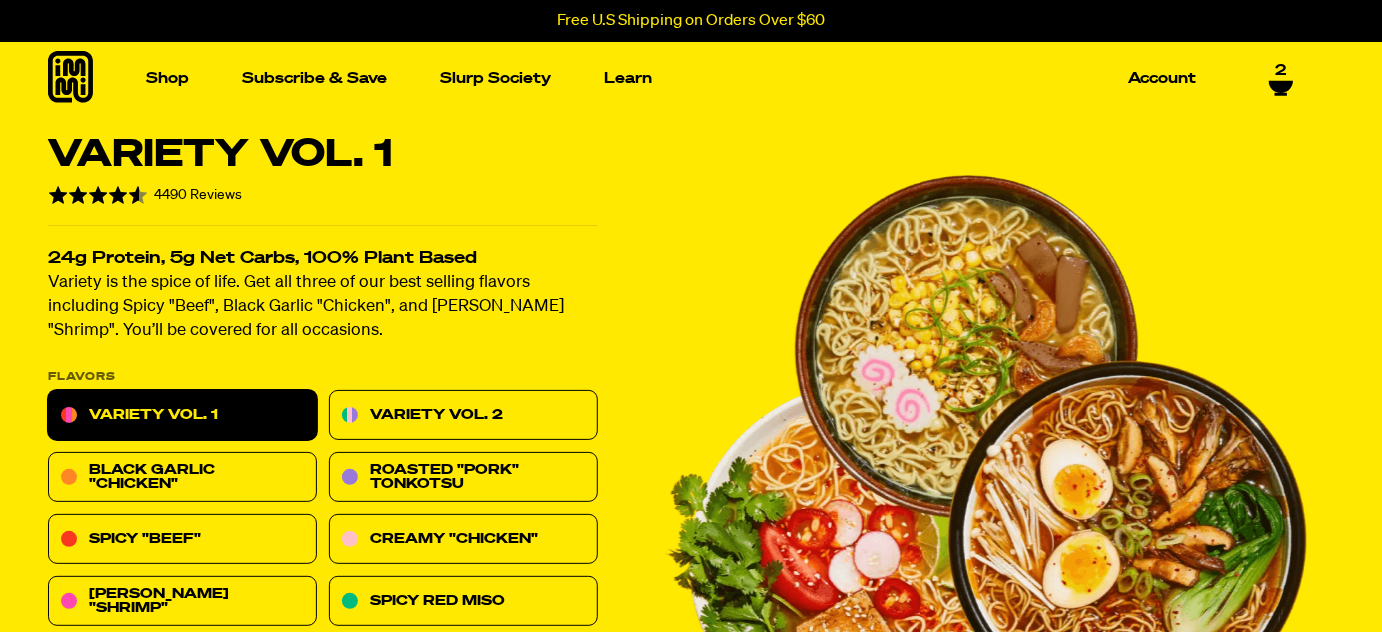 click on "2" at bounding box center [1281, 79] 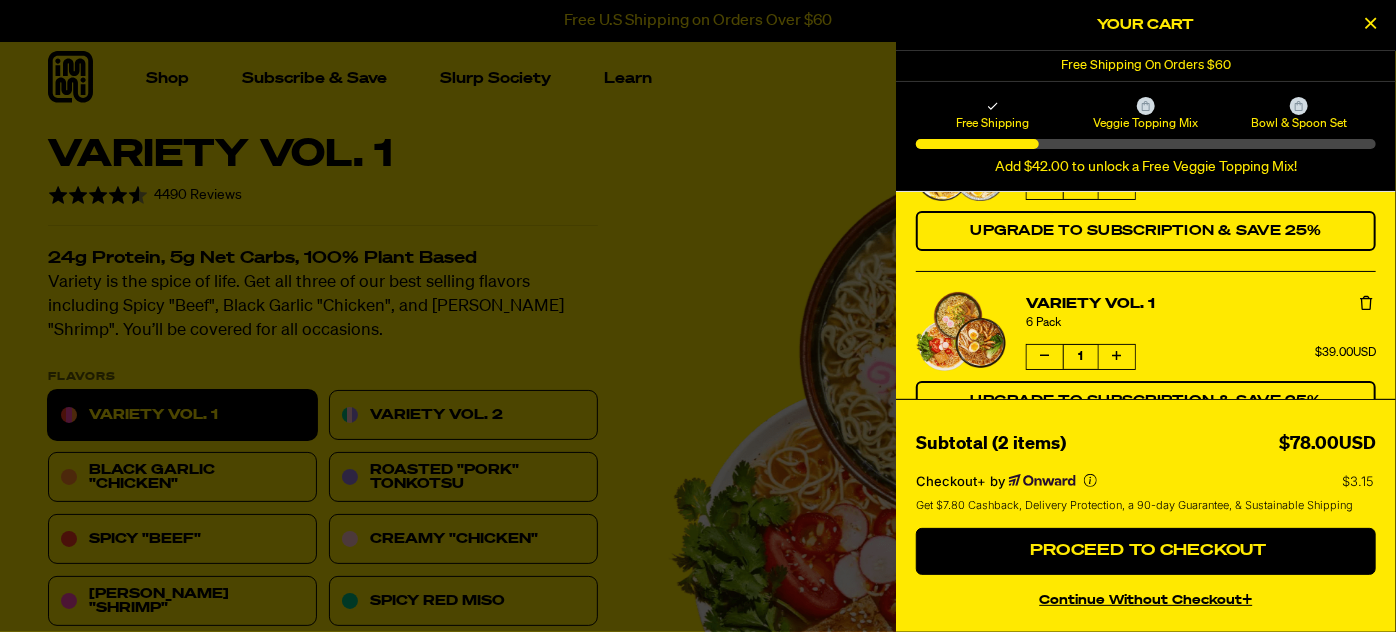 scroll, scrollTop: 0, scrollLeft: 0, axis: both 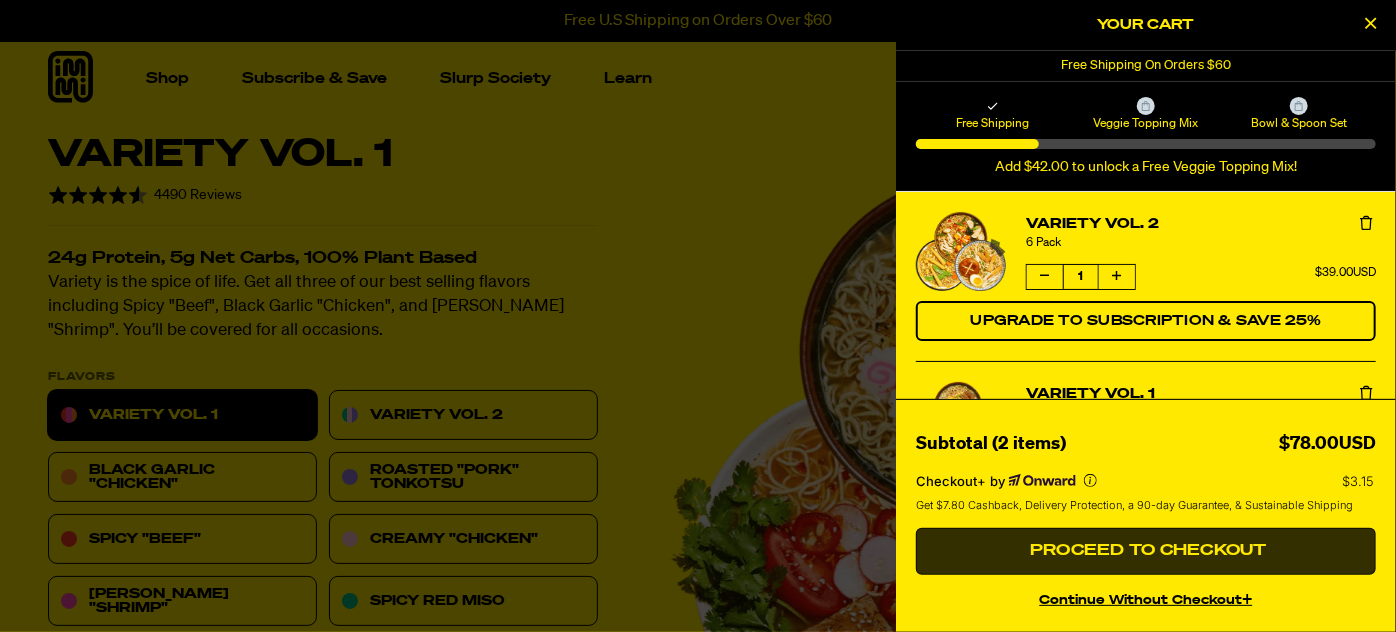 click on "Proceed to Checkout" at bounding box center [1146, 551] 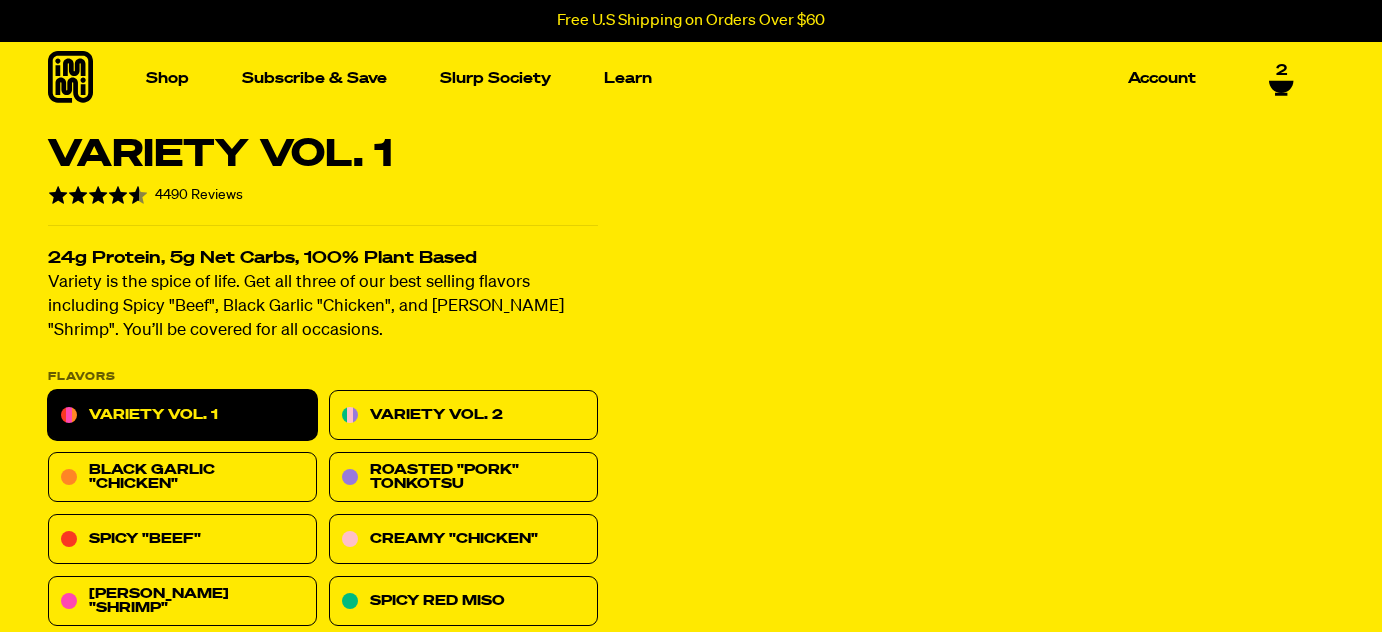 select 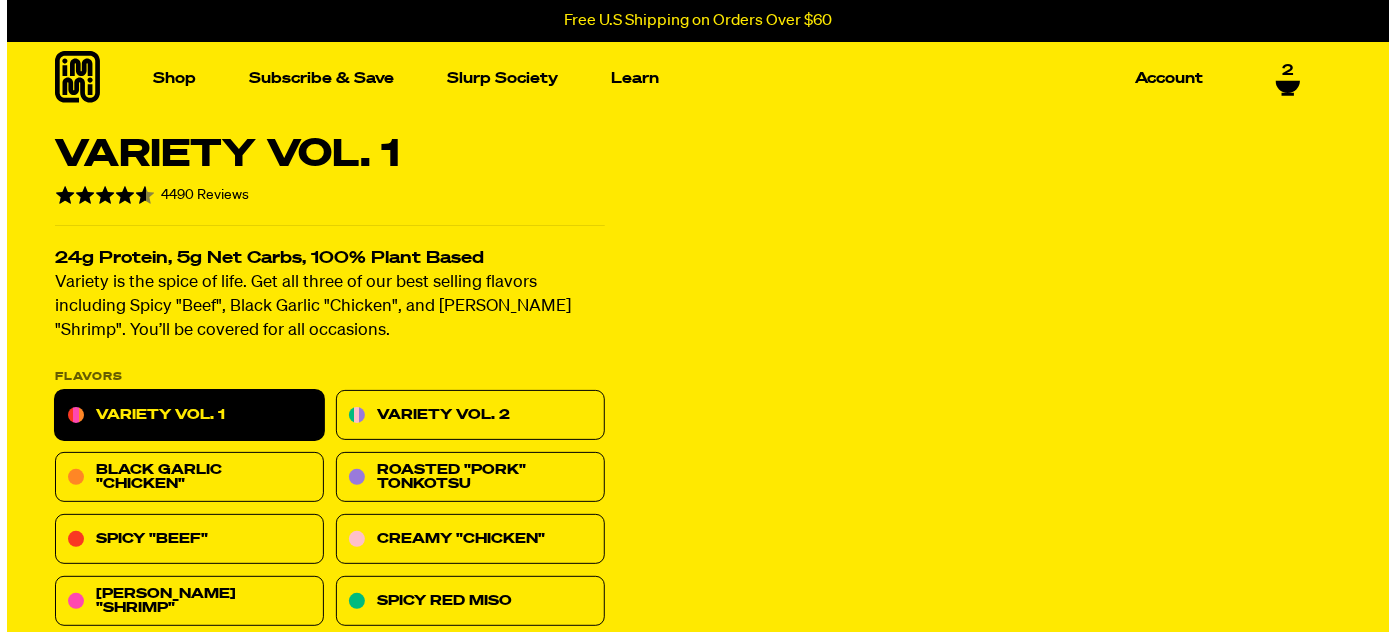 scroll, scrollTop: 0, scrollLeft: 0, axis: both 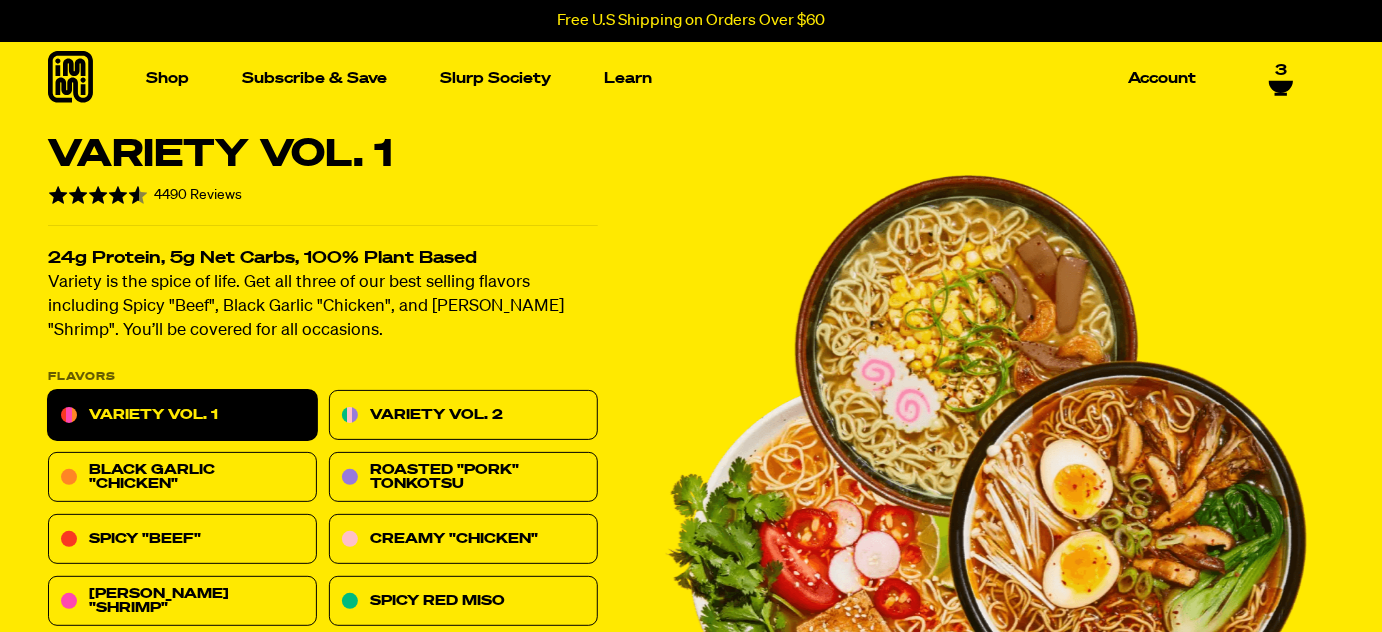 click 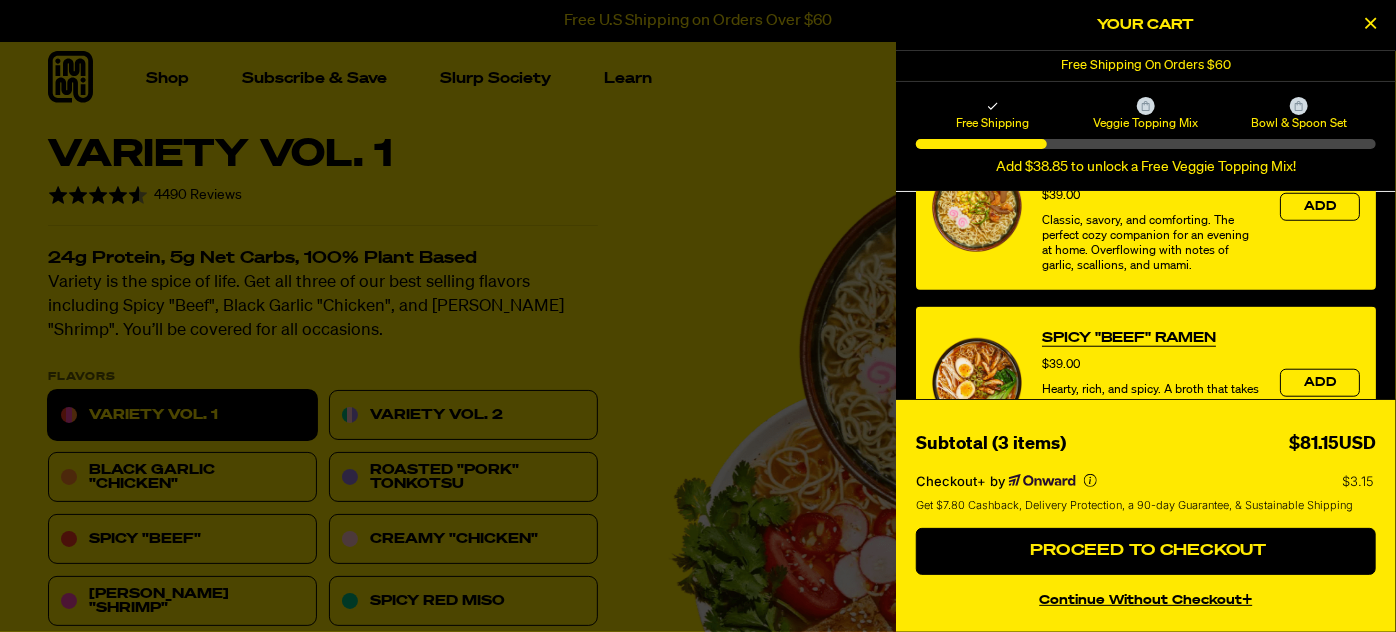 scroll, scrollTop: 0, scrollLeft: 0, axis: both 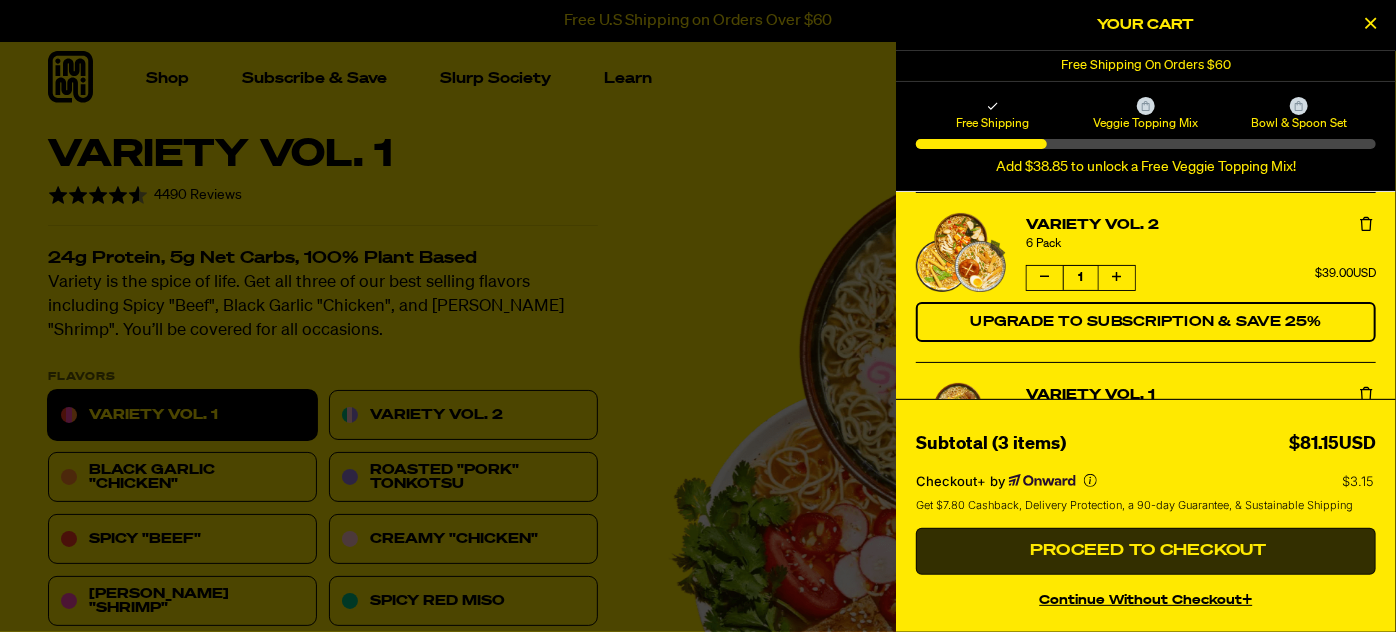 click on "Proceed to Checkout" at bounding box center (1146, 551) 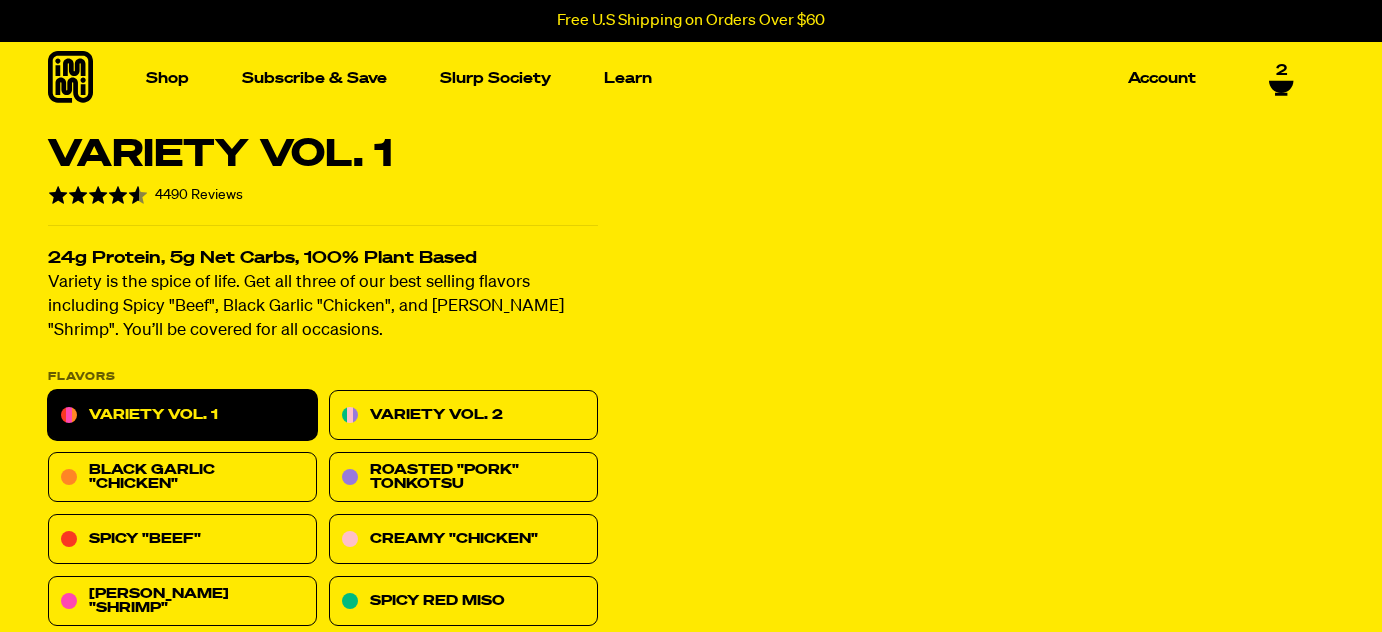 select 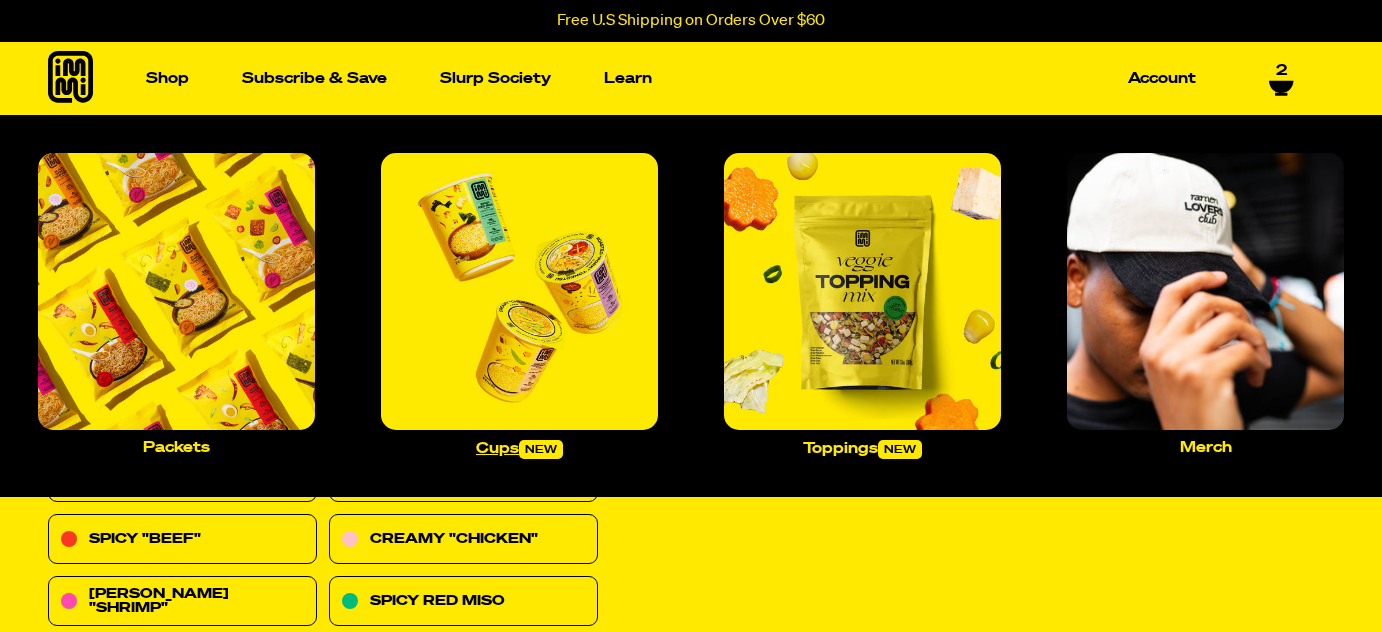 scroll, scrollTop: 0, scrollLeft: 0, axis: both 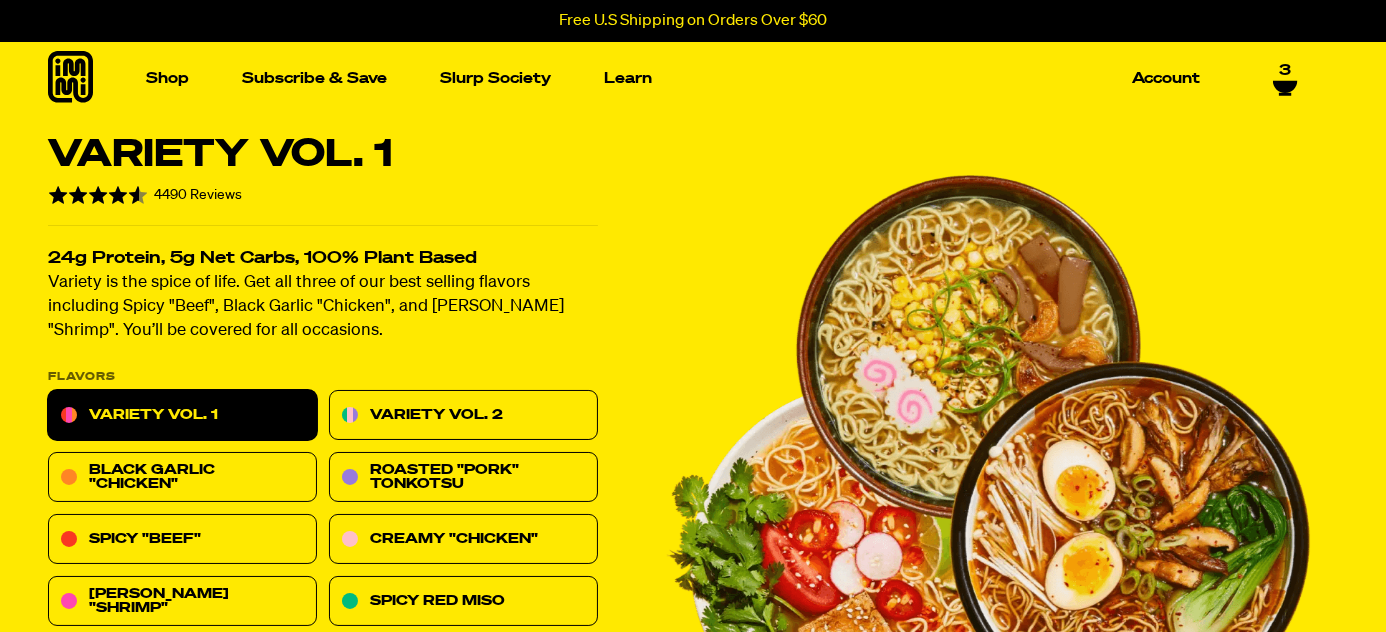 click on "3" at bounding box center [1286, 71] 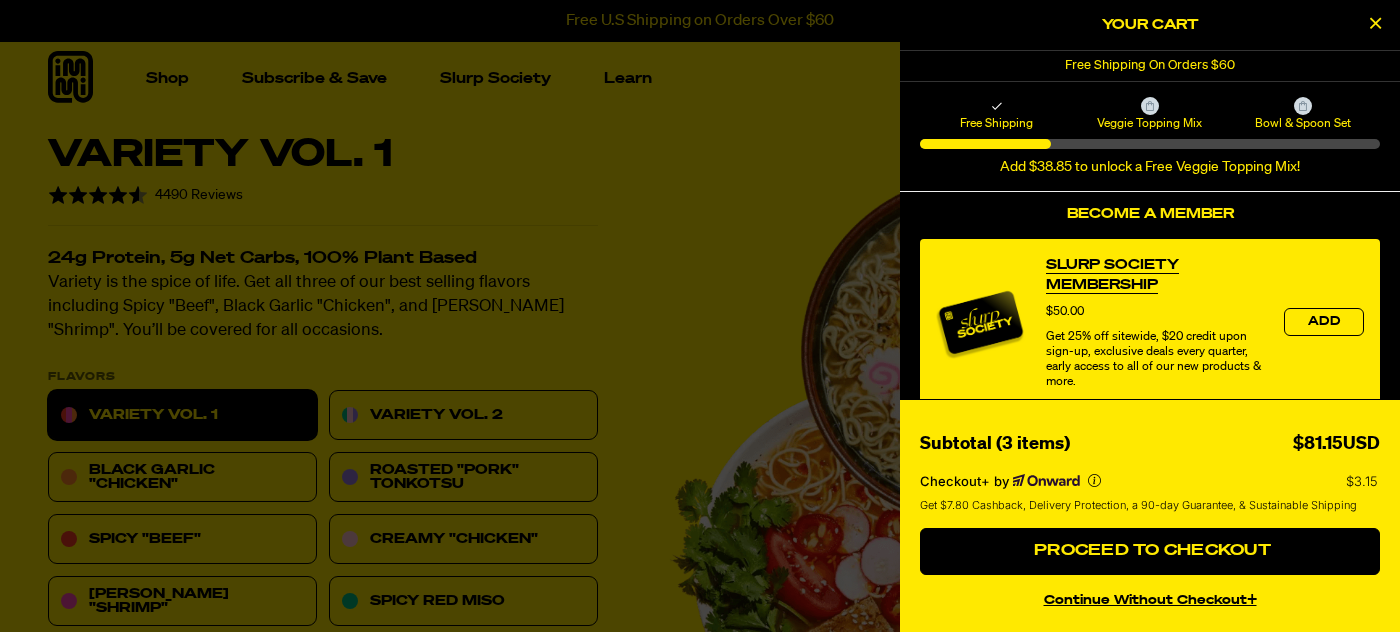 scroll, scrollTop: 454, scrollLeft: 0, axis: vertical 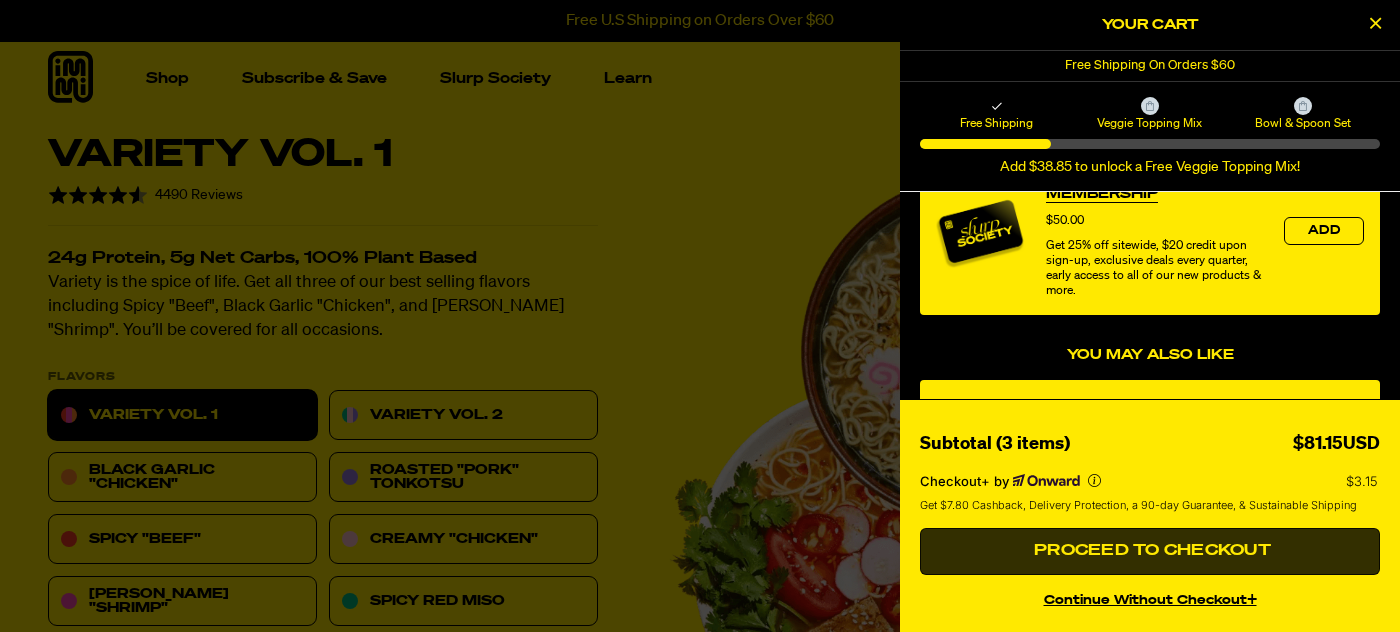 click on "Proceed to Checkout" at bounding box center [1150, 551] 